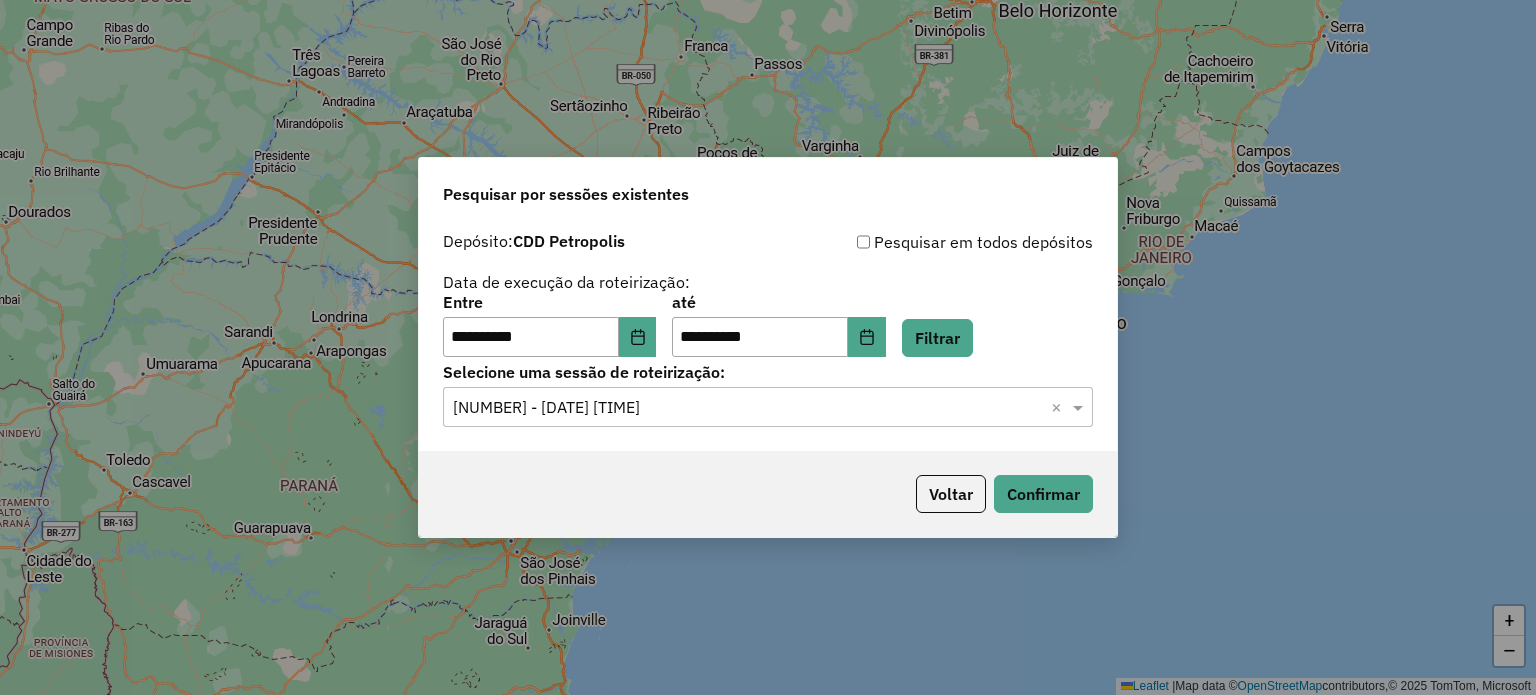 scroll, scrollTop: 0, scrollLeft: 0, axis: both 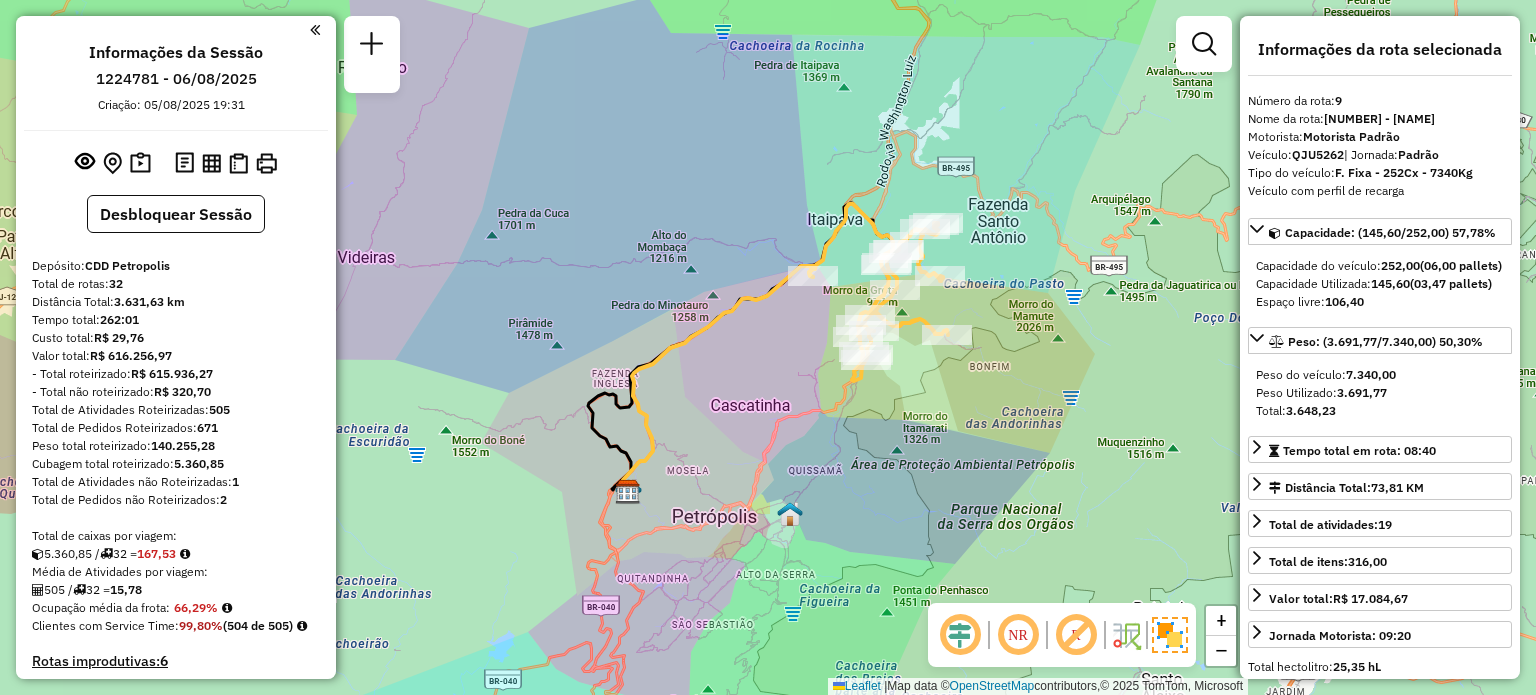 select on "**********" 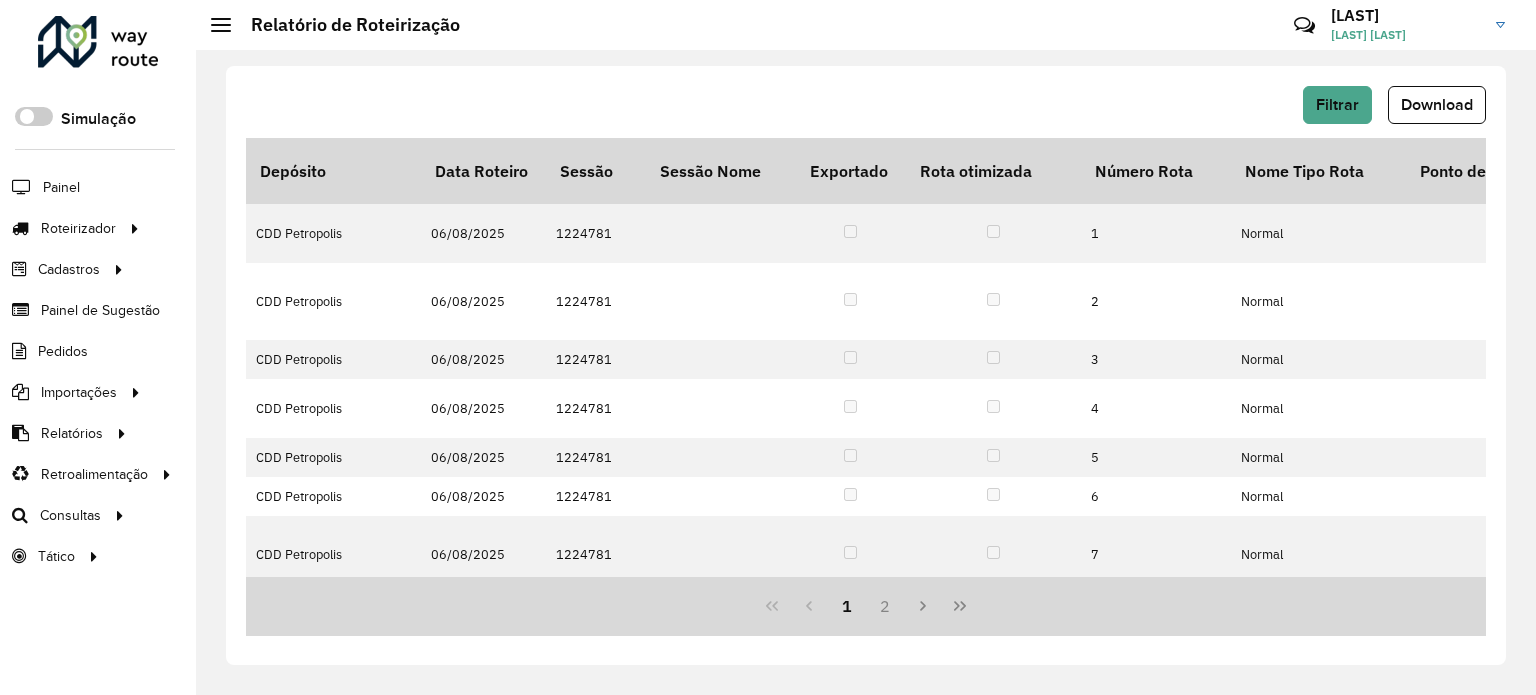 scroll, scrollTop: 0, scrollLeft: 0, axis: both 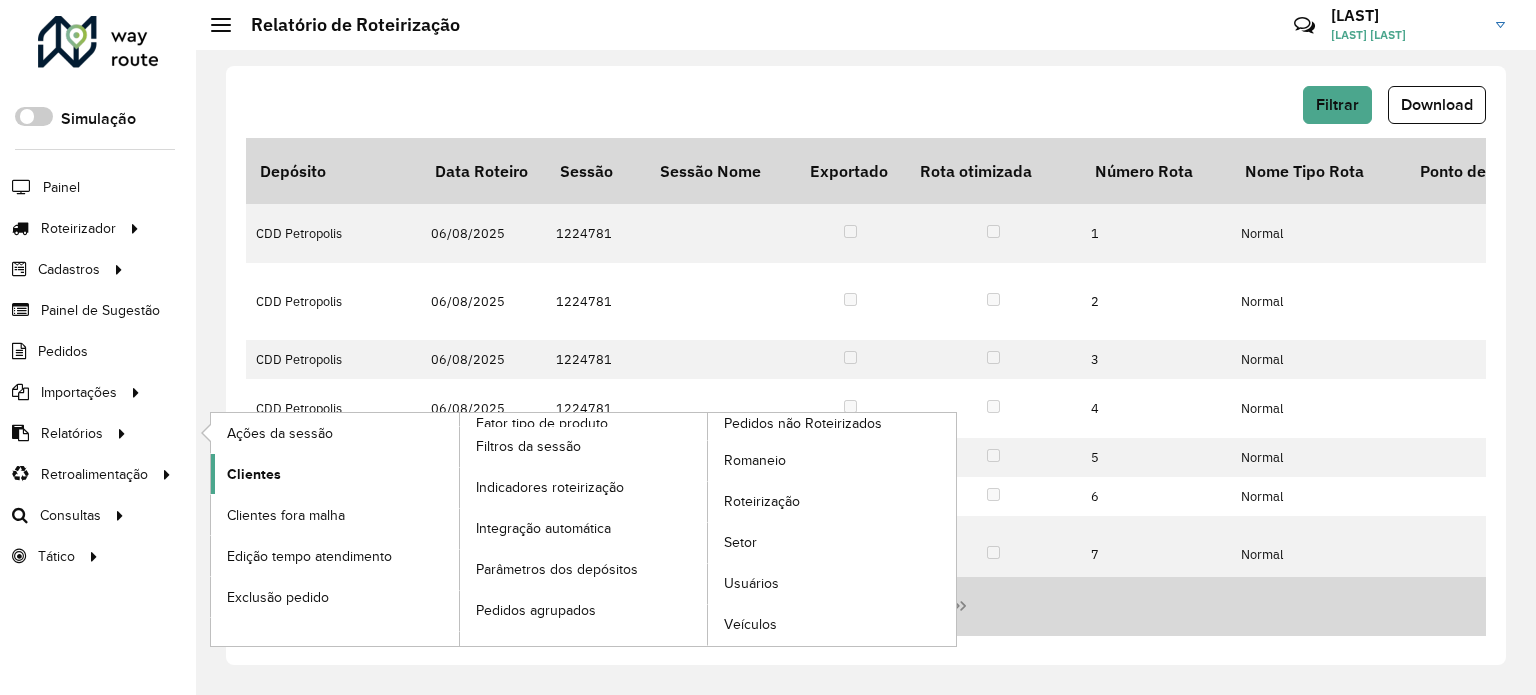 click on "Clientes" 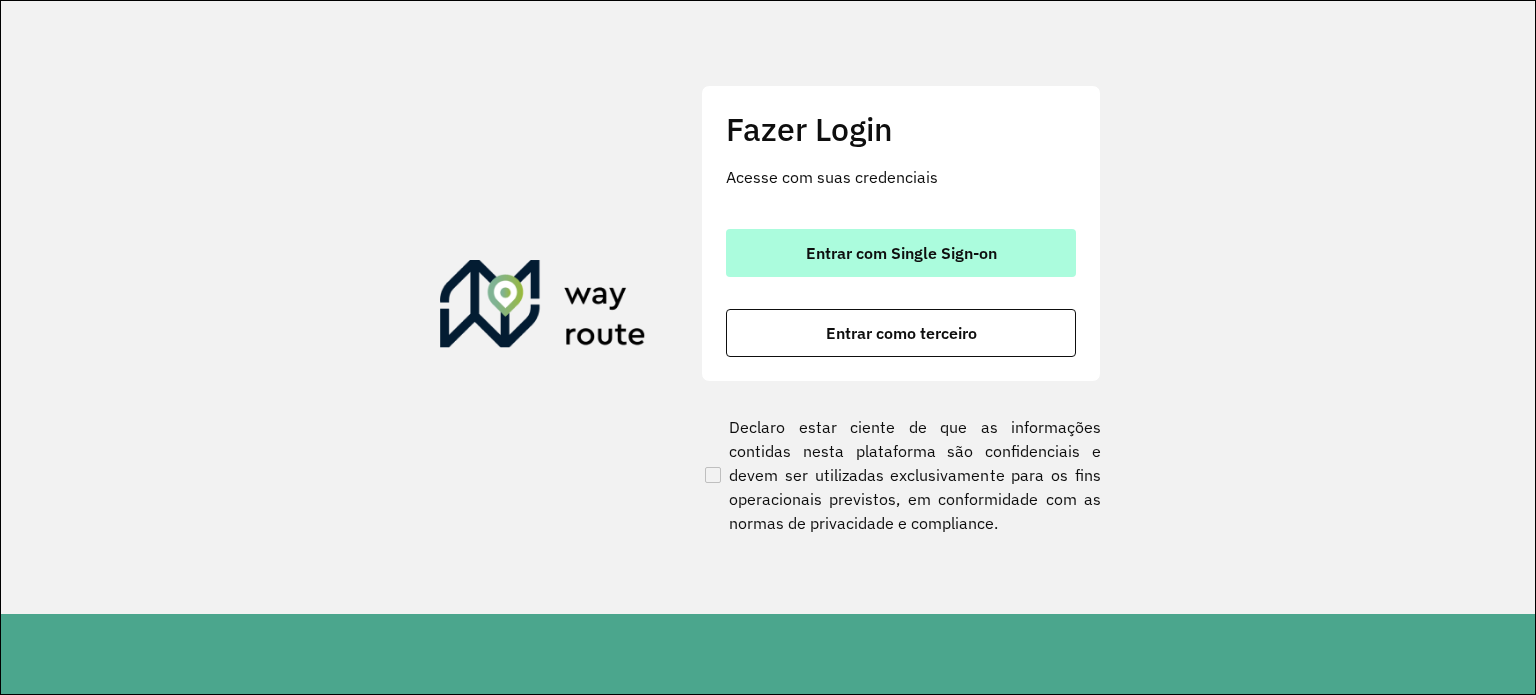 click on "Entrar com Single Sign-on" at bounding box center (901, 253) 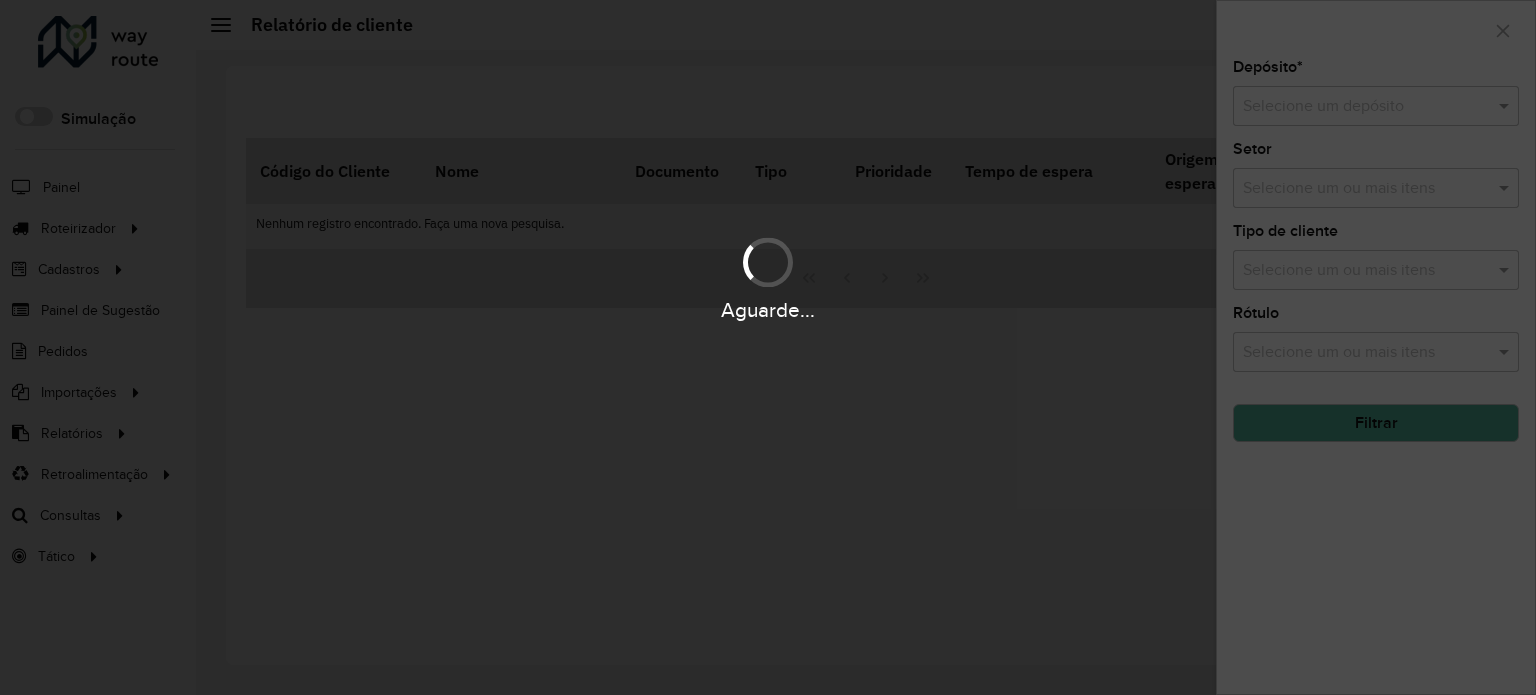 scroll, scrollTop: 0, scrollLeft: 0, axis: both 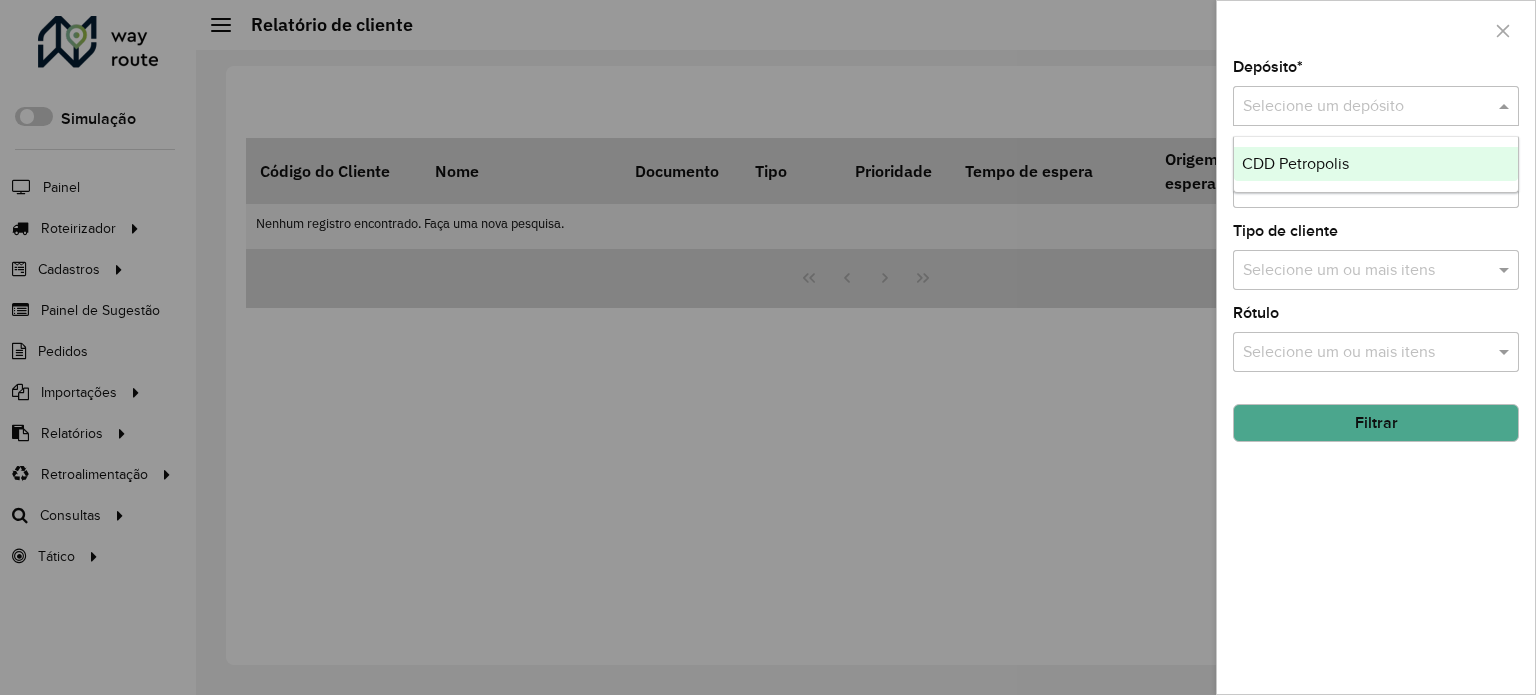 click at bounding box center [1376, 106] 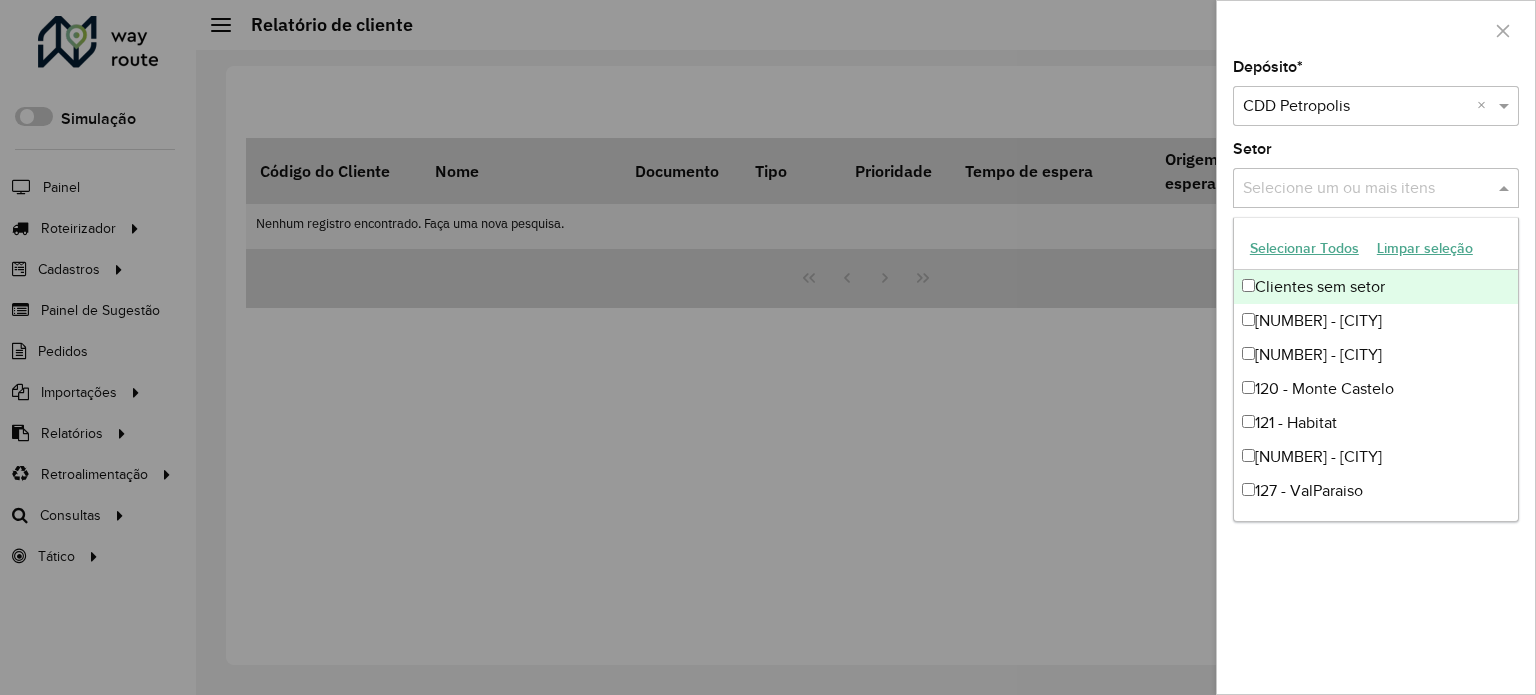 click at bounding box center [1366, 189] 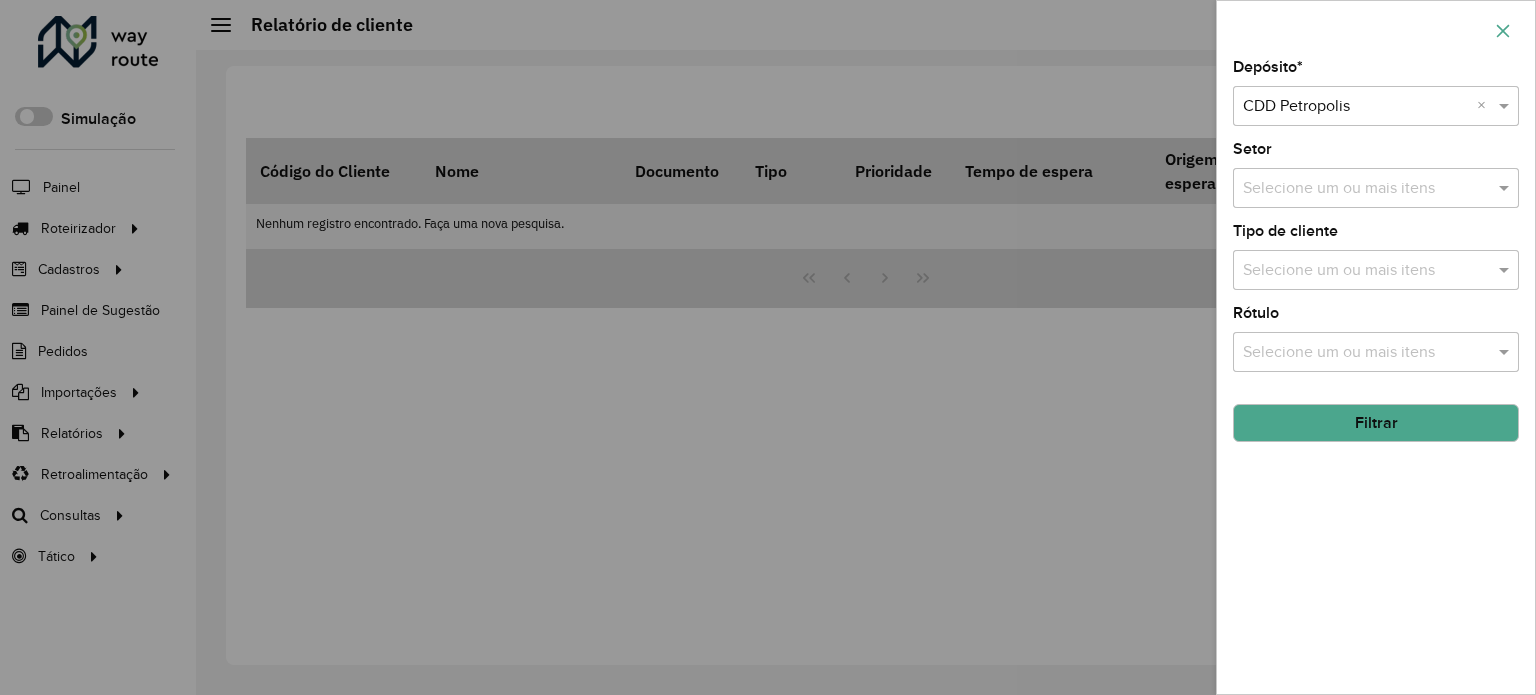 click 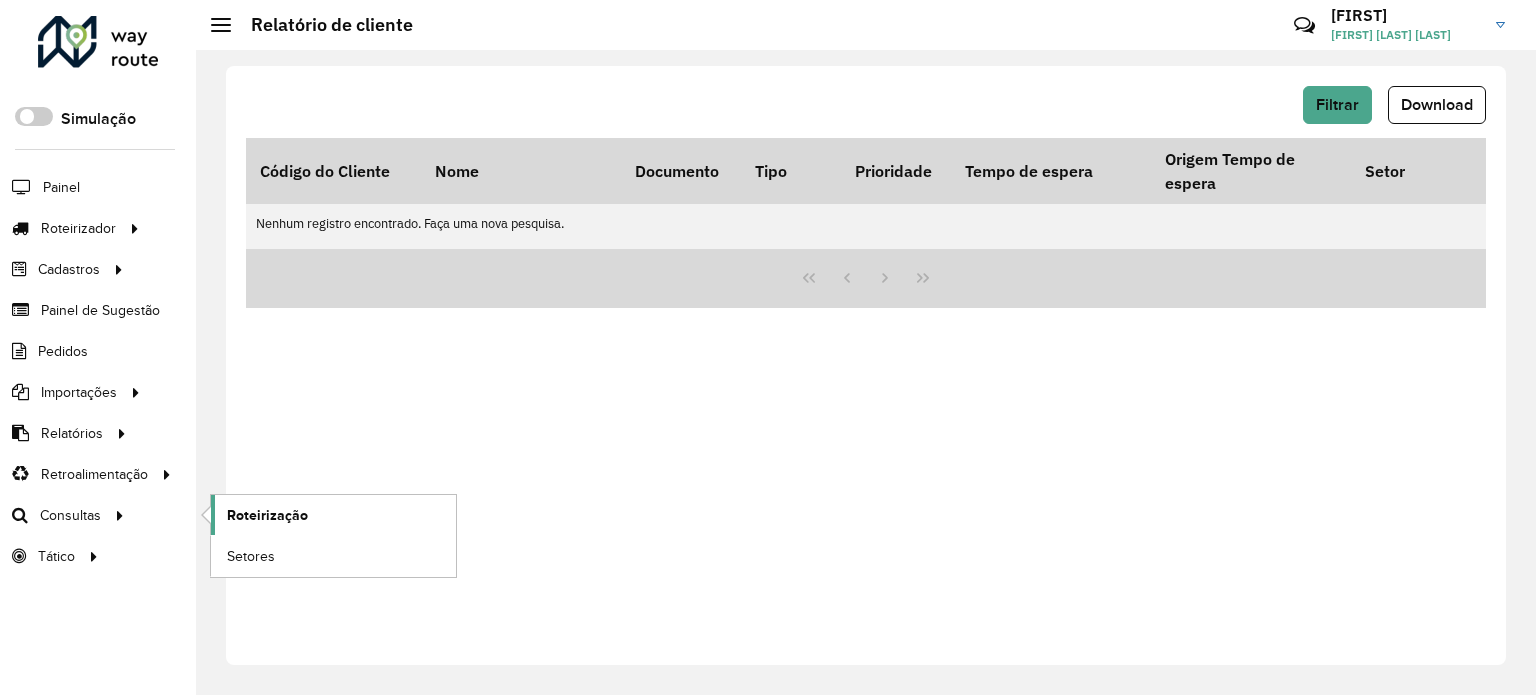click on "Roteirização" 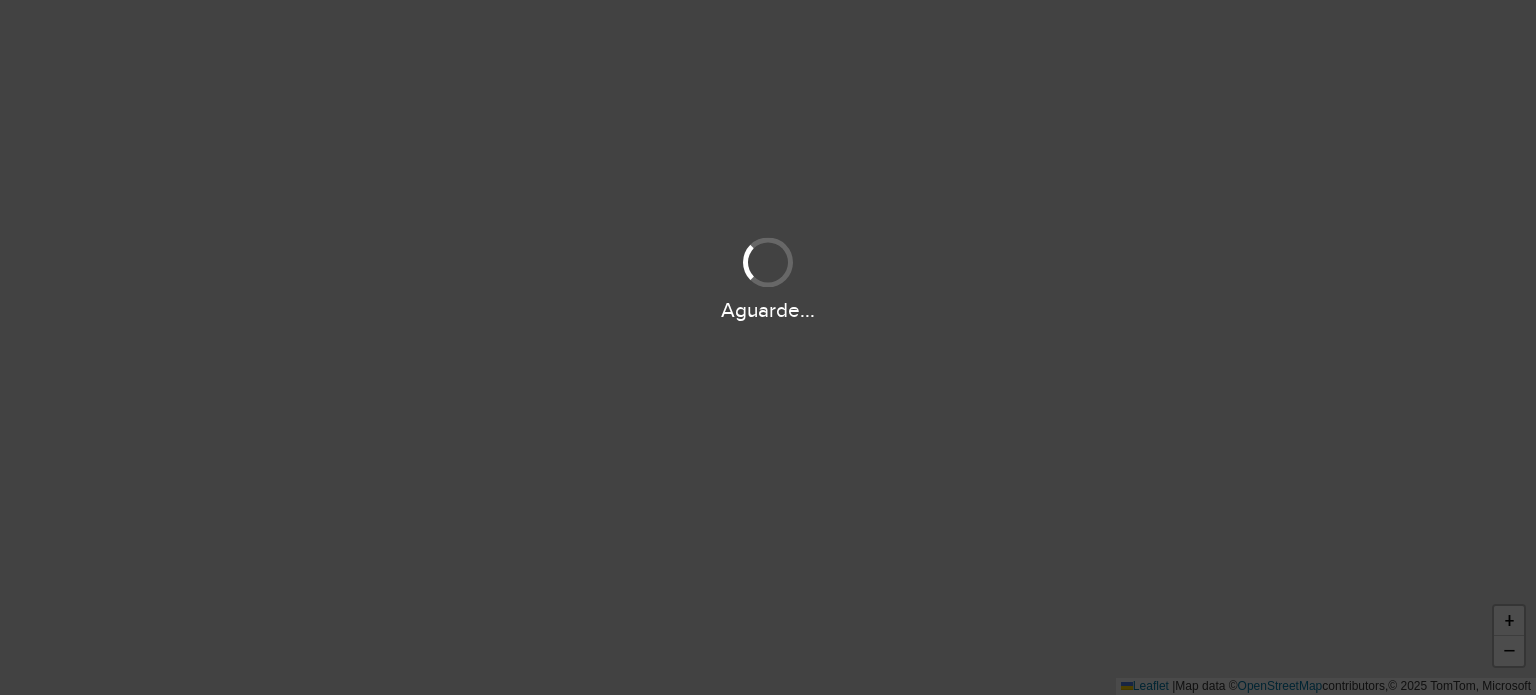 scroll, scrollTop: 0, scrollLeft: 0, axis: both 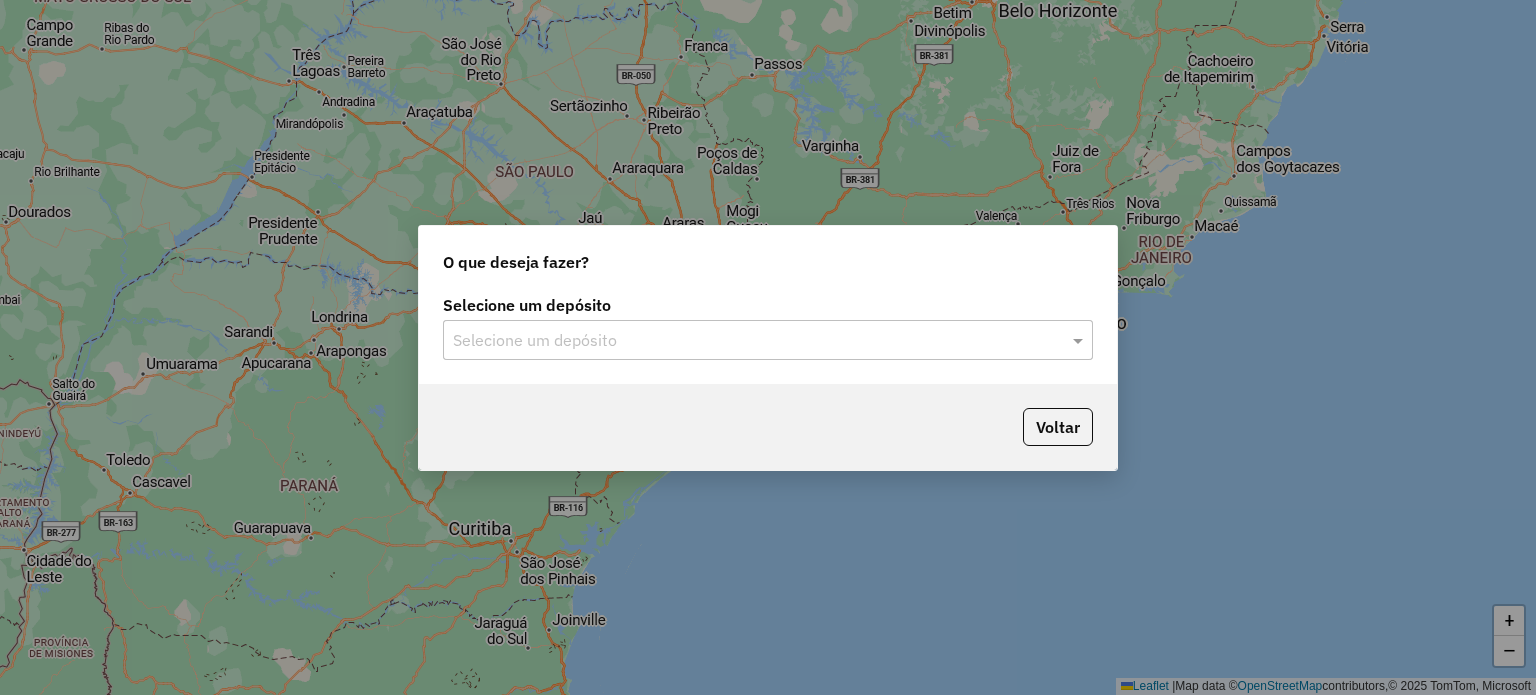 click 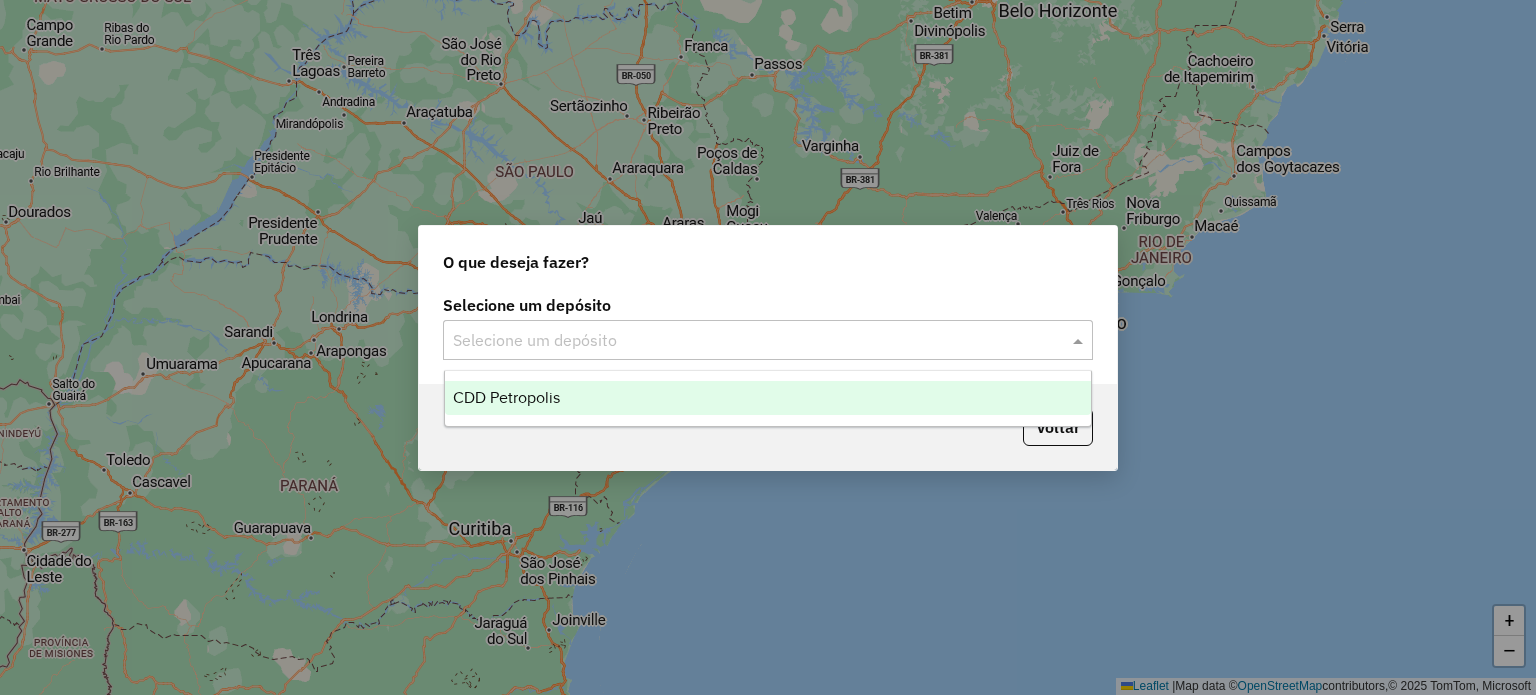click on "CDD Petropolis" at bounding box center [506, 397] 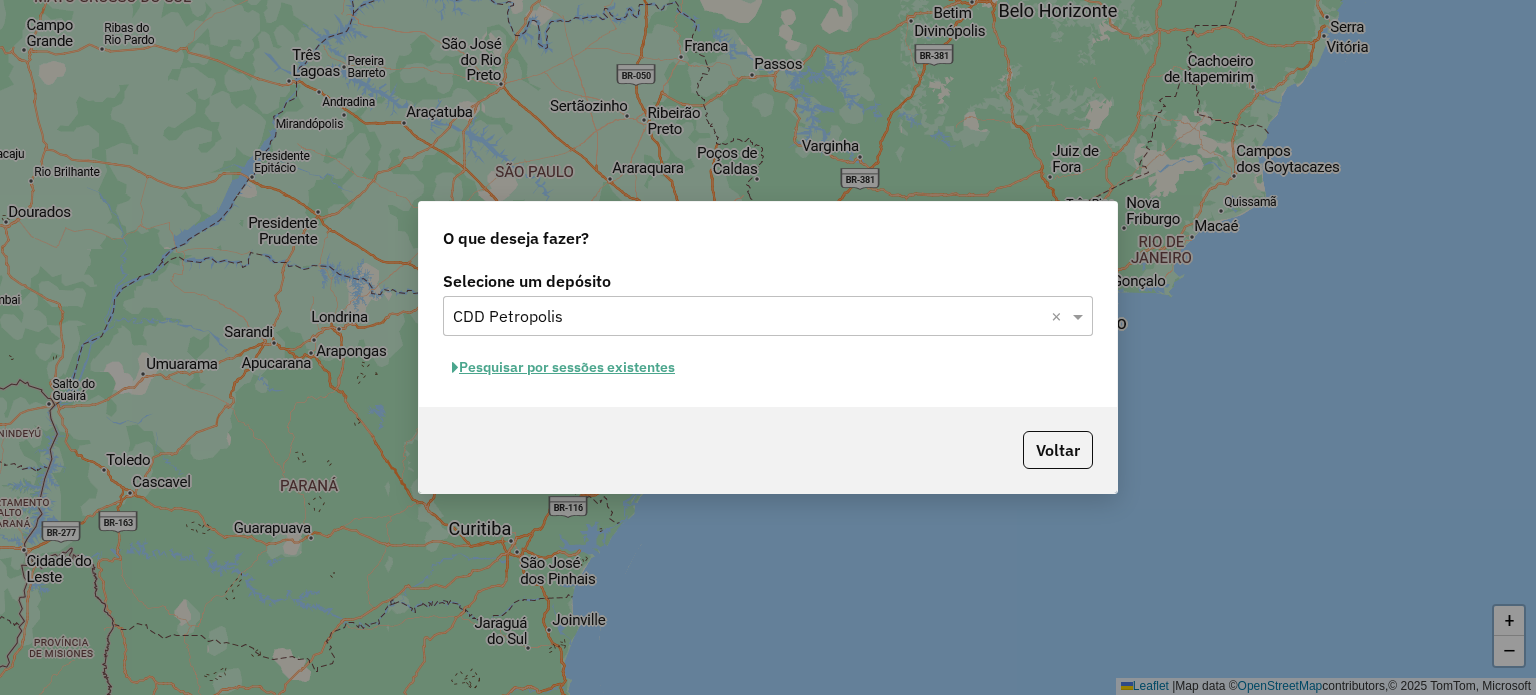 click on "Pesquisar por sessões existentes" 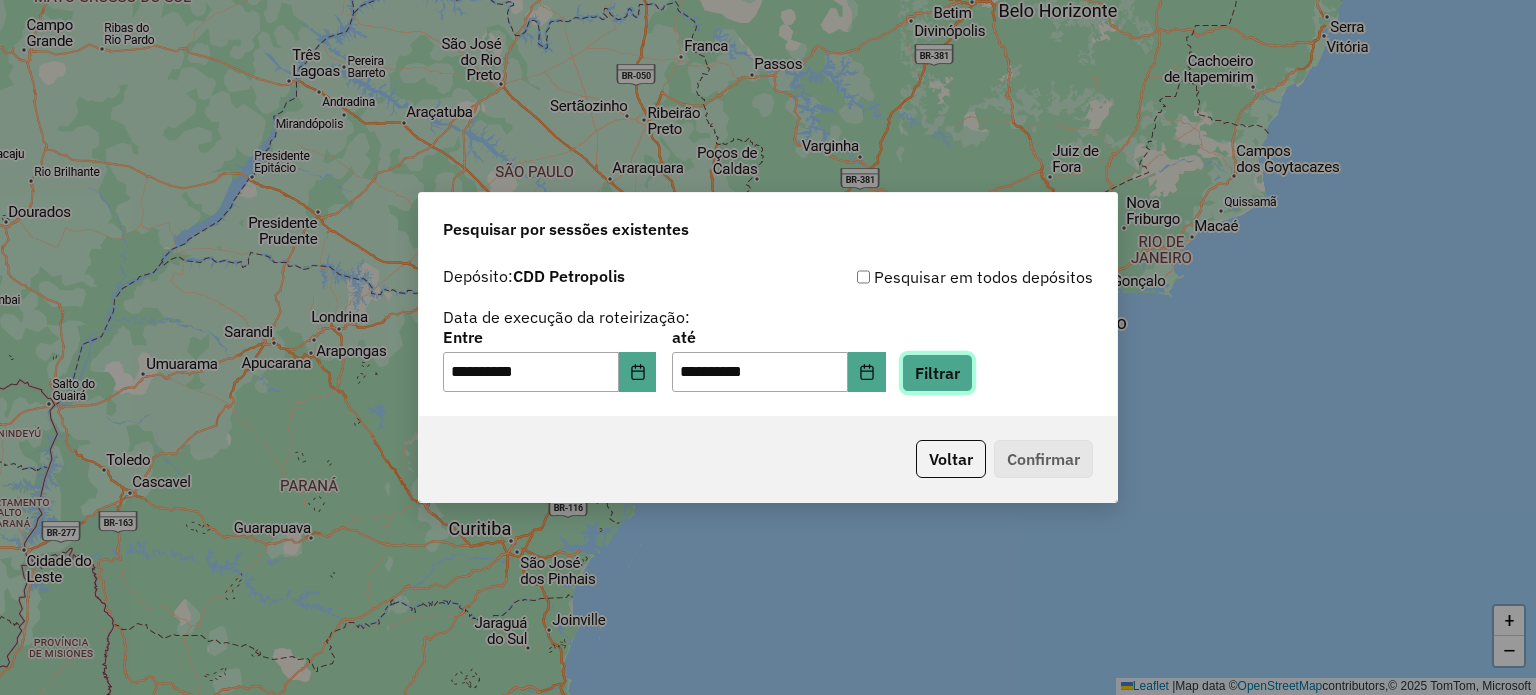 click on "Filtrar" 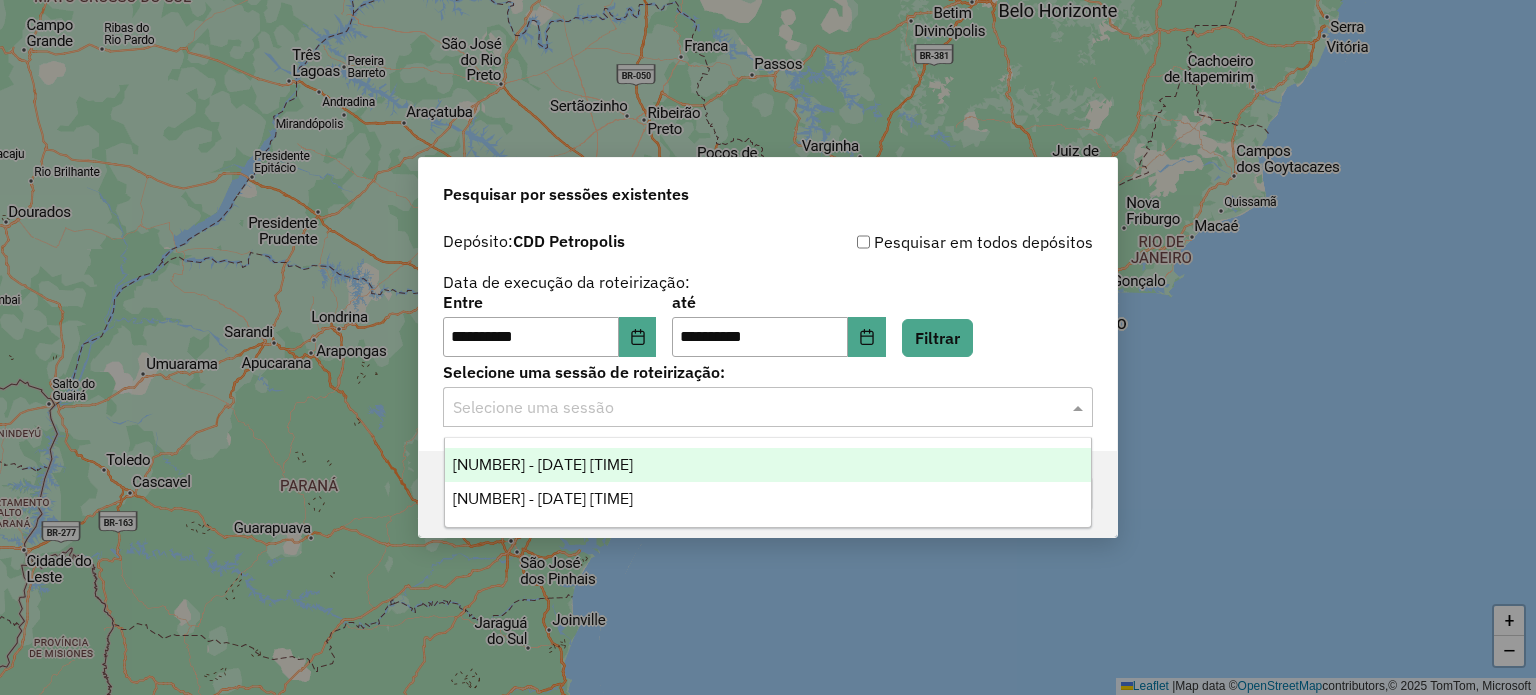 click 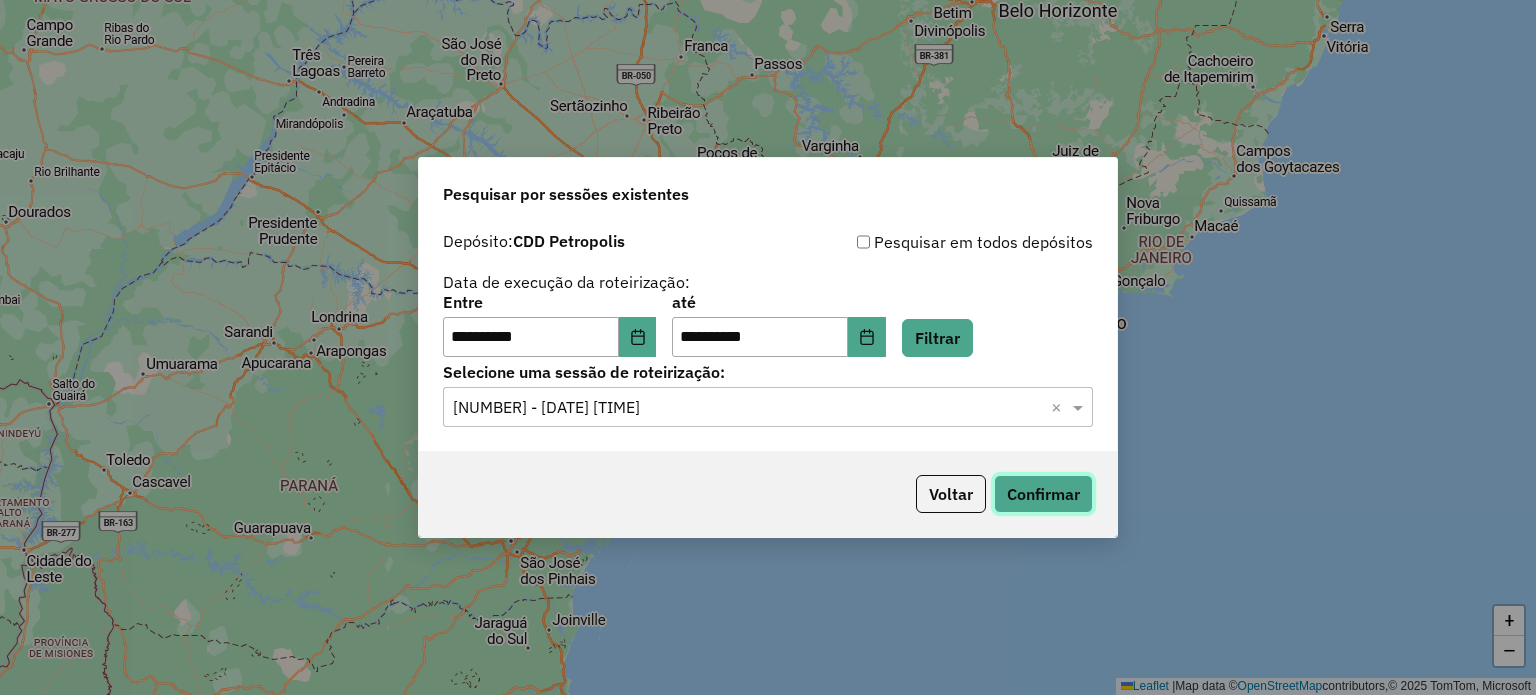 click on "Confirmar" 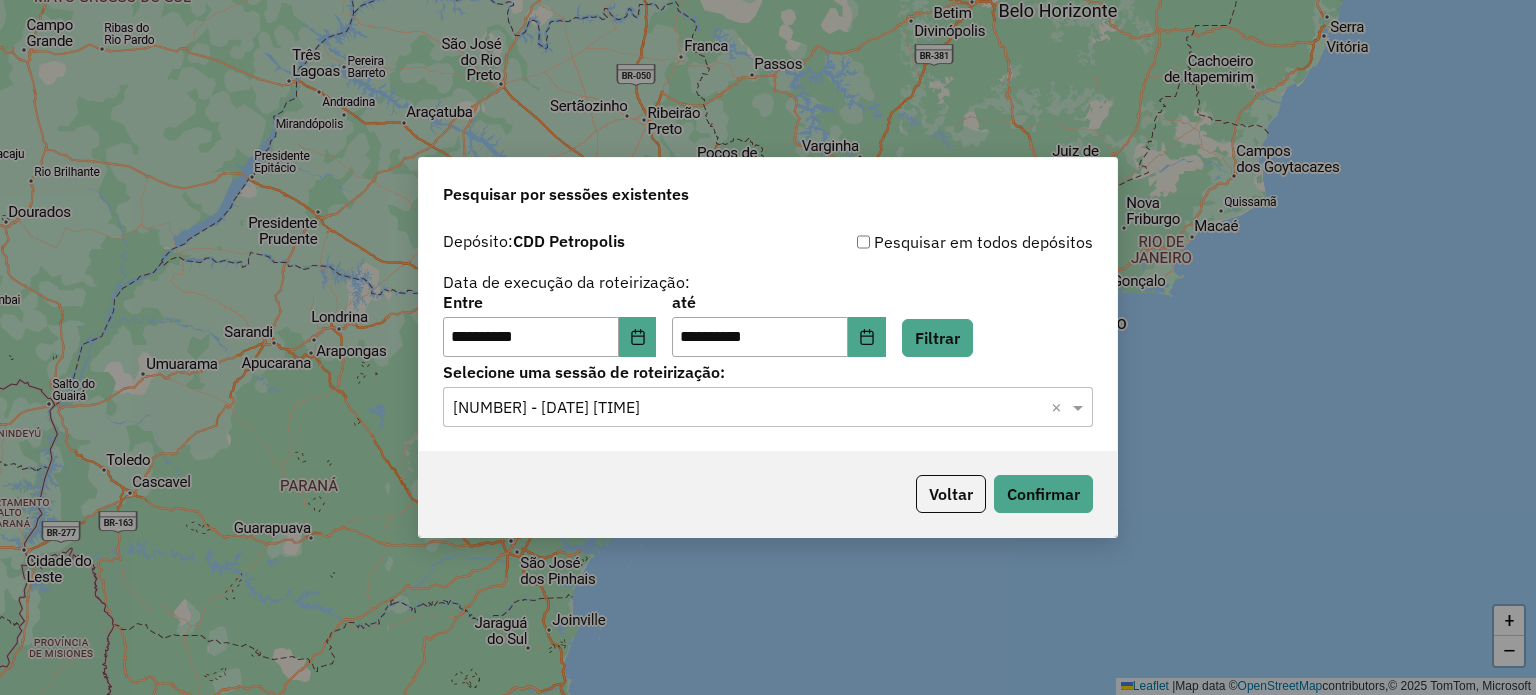 click 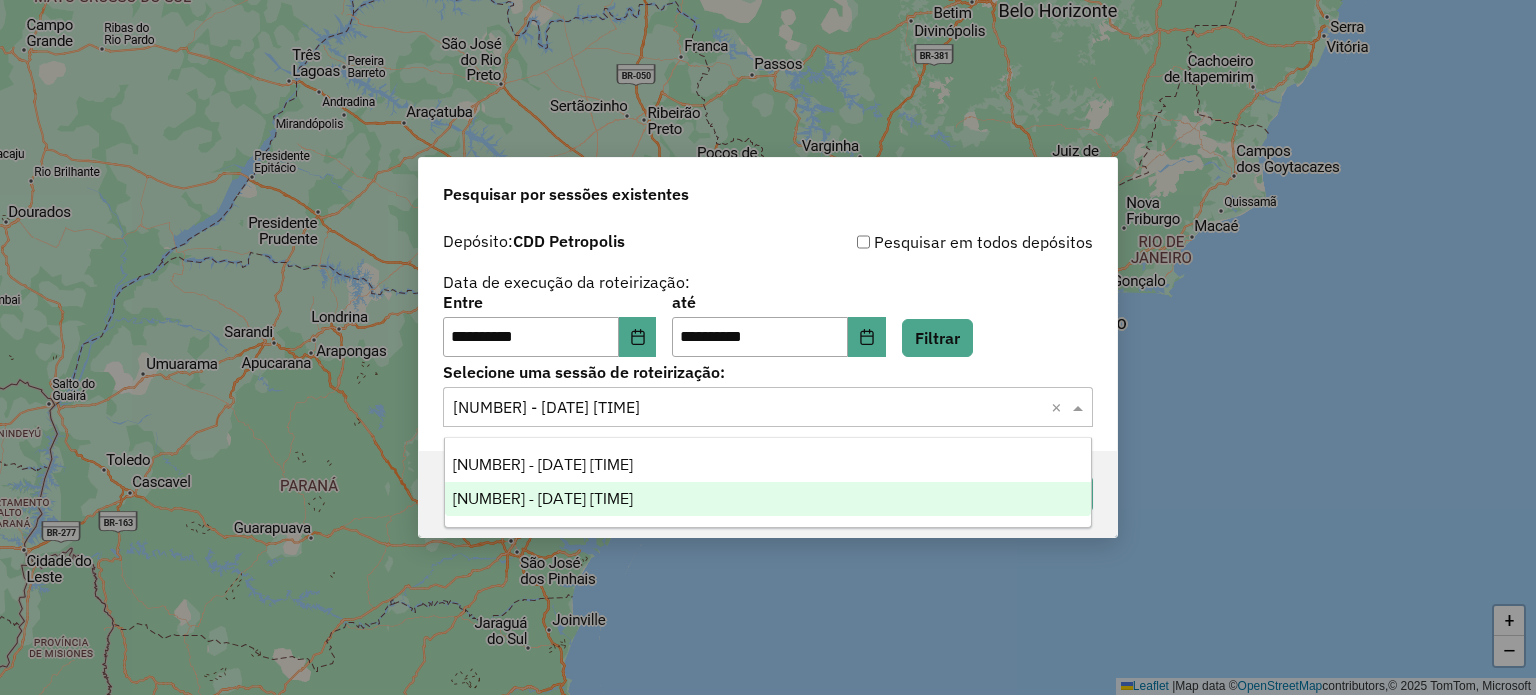 click on "1225680 - 07/08/2025 21:58" at bounding box center [543, 498] 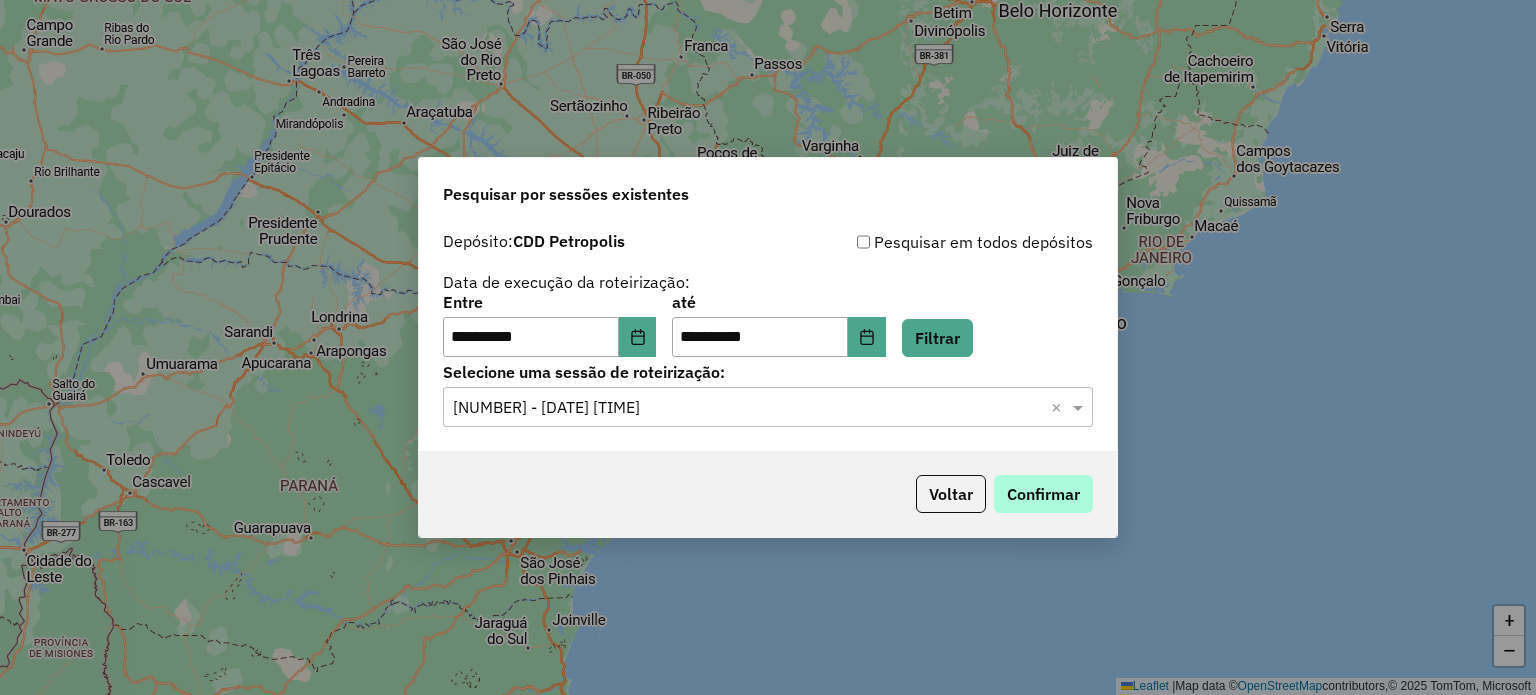 click on "Voltar   Confirmar" 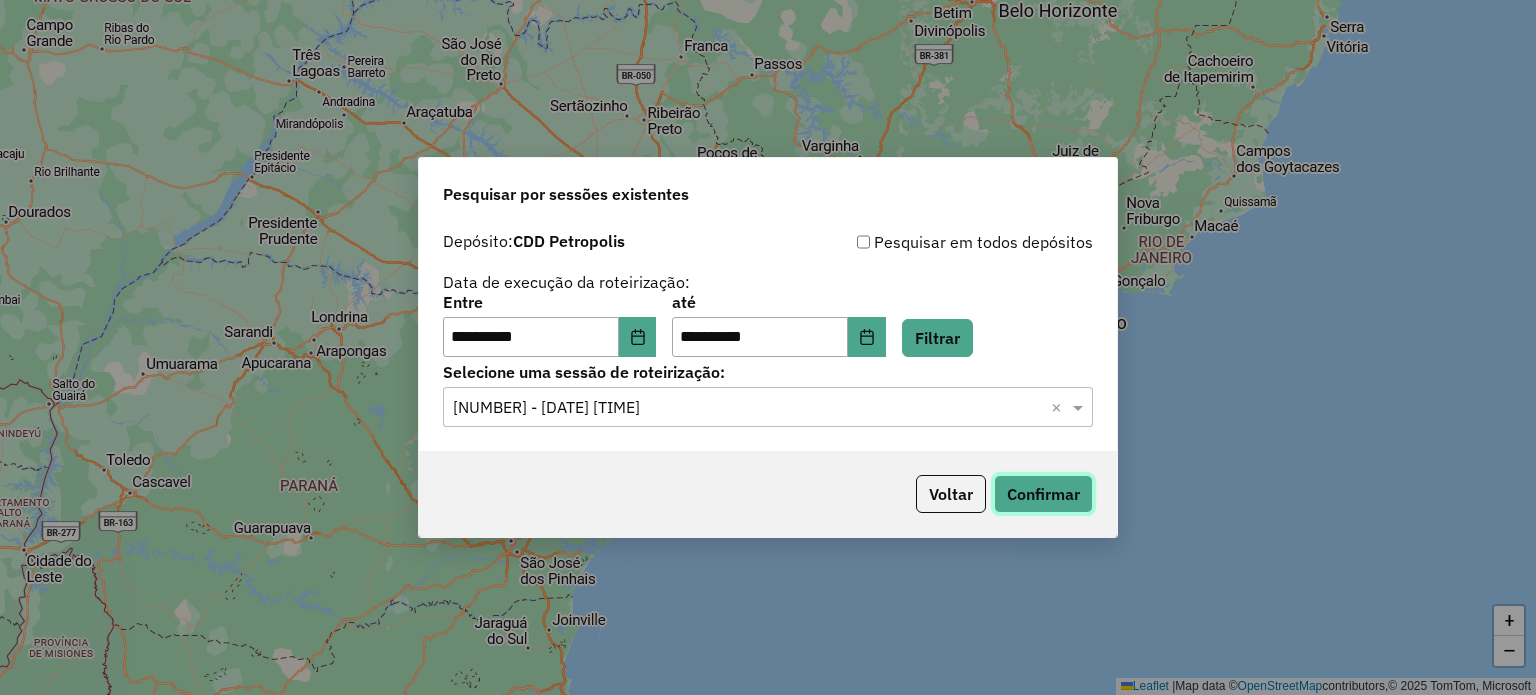click on "Confirmar" 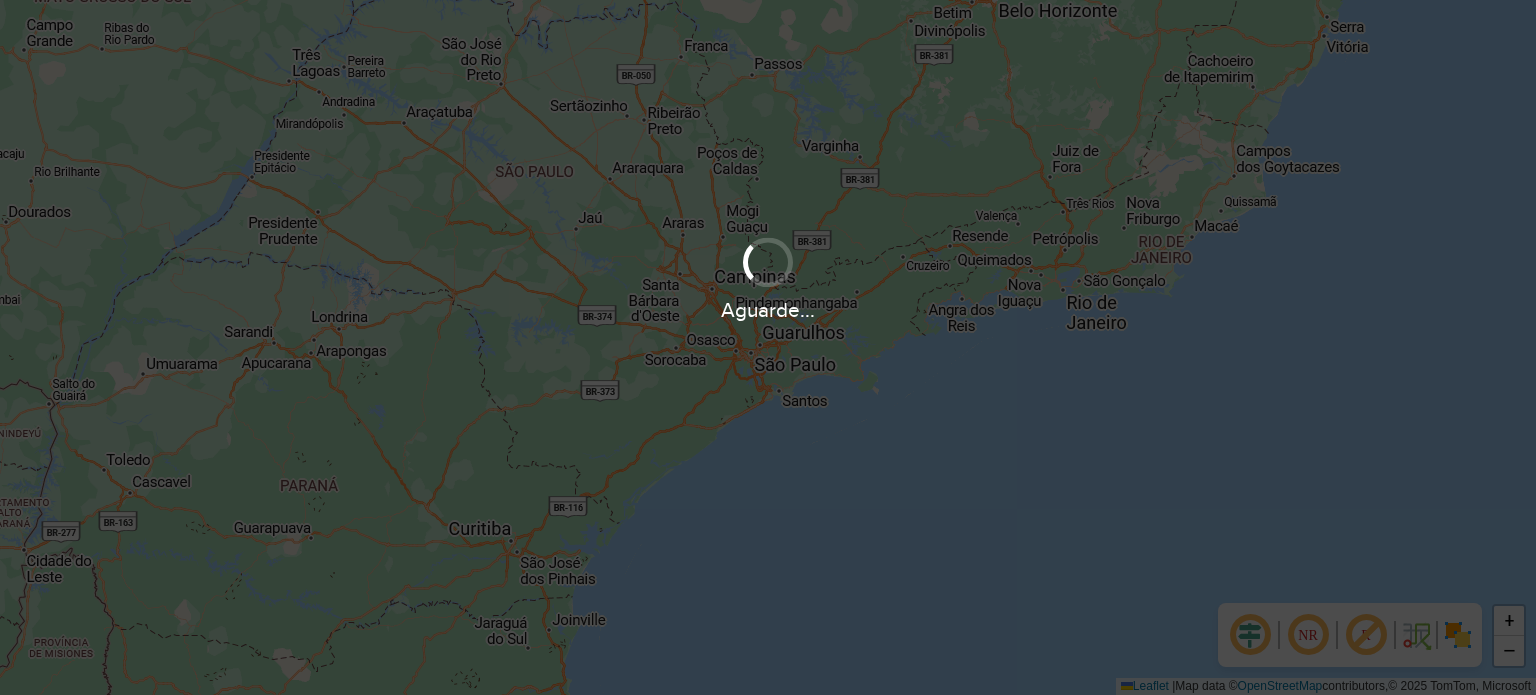 scroll, scrollTop: 0, scrollLeft: 0, axis: both 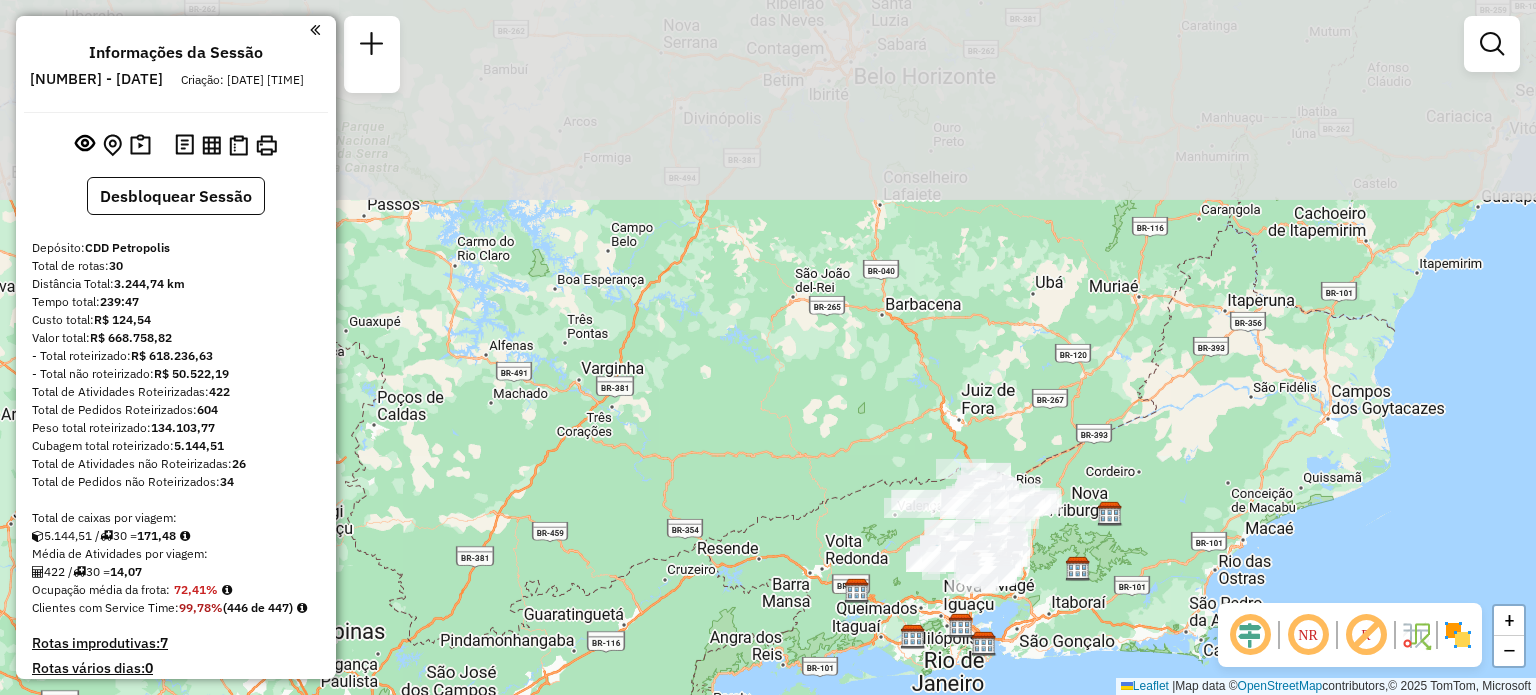 drag, startPoint x: 847, startPoint y: 229, endPoint x: 808, endPoint y: 527, distance: 300.54117 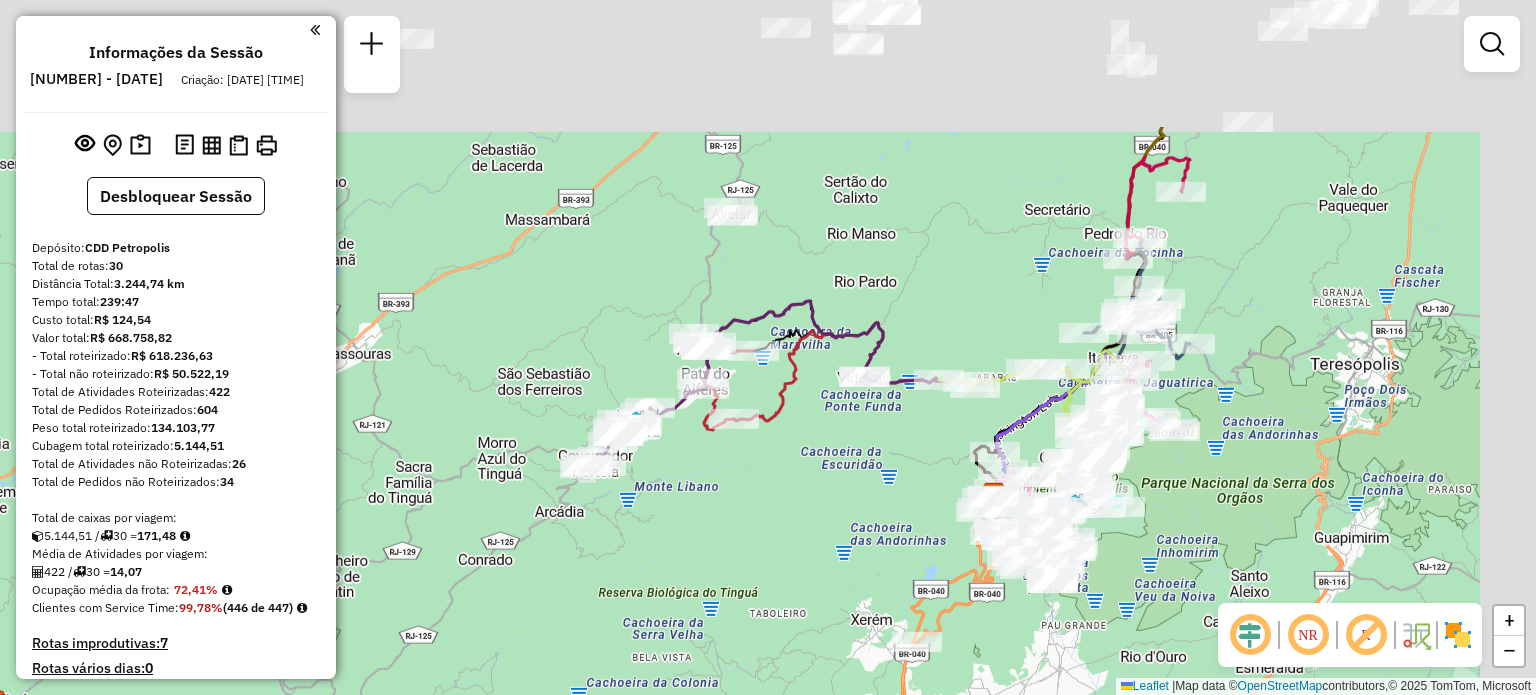 drag, startPoint x: 850, startPoint y: 290, endPoint x: 702, endPoint y: 631, distance: 371.73242 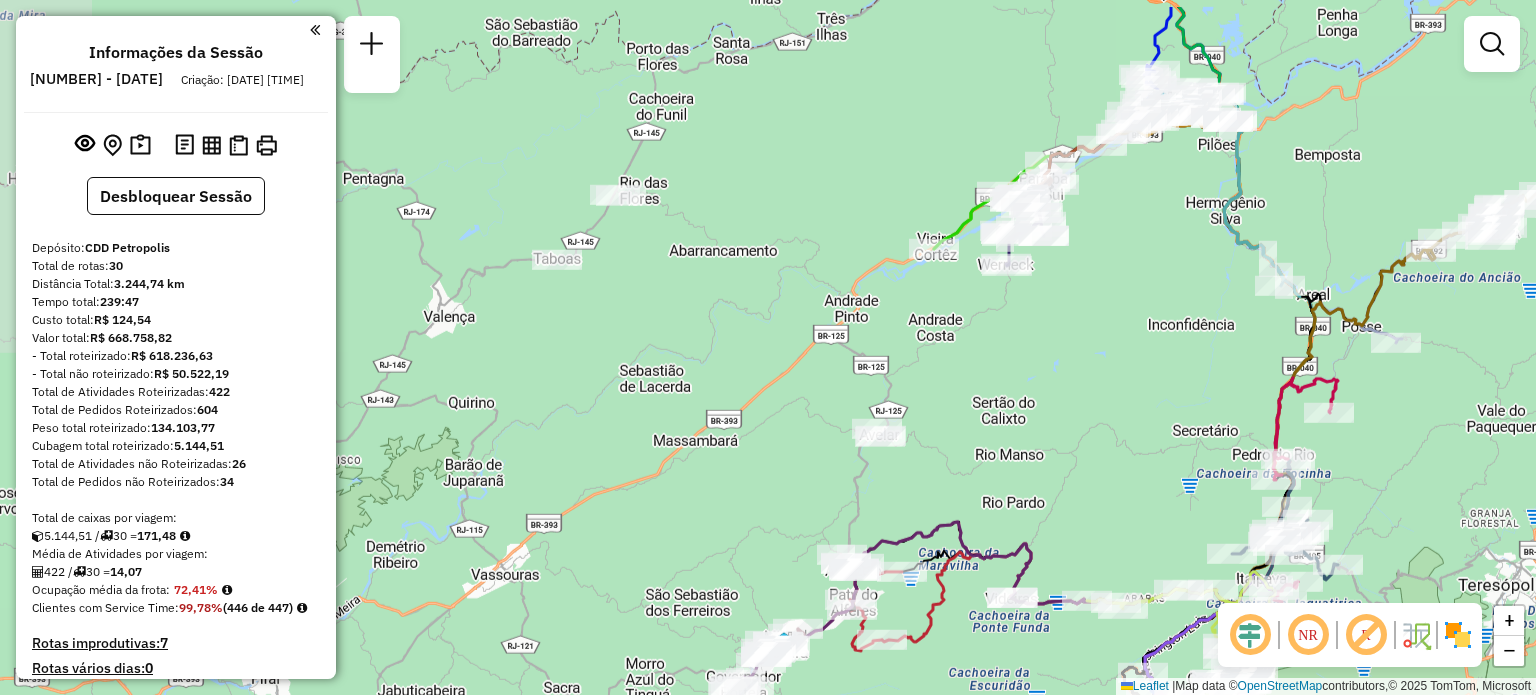 drag, startPoint x: 956, startPoint y: 363, endPoint x: 990, endPoint y: 387, distance: 41.617306 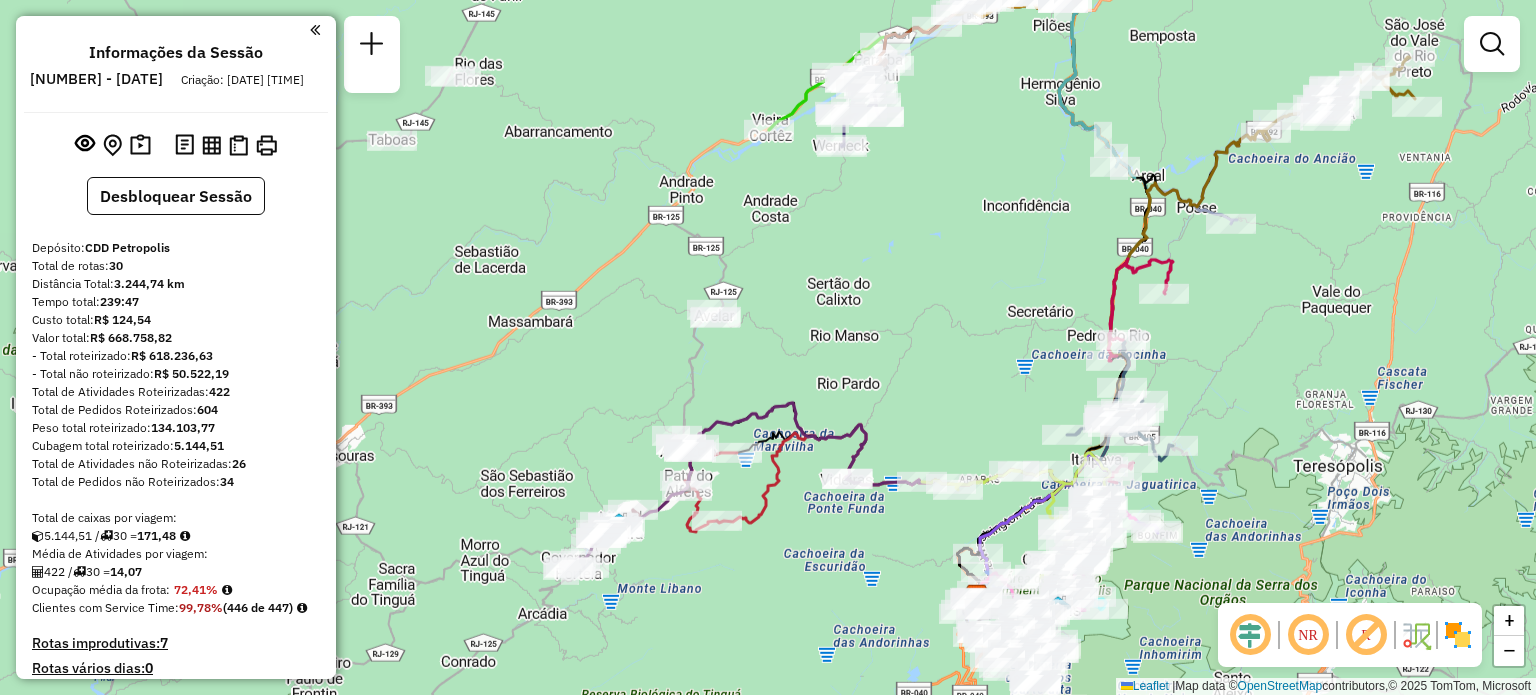 drag, startPoint x: 1028, startPoint y: 394, endPoint x: 890, endPoint y: 260, distance: 192.35384 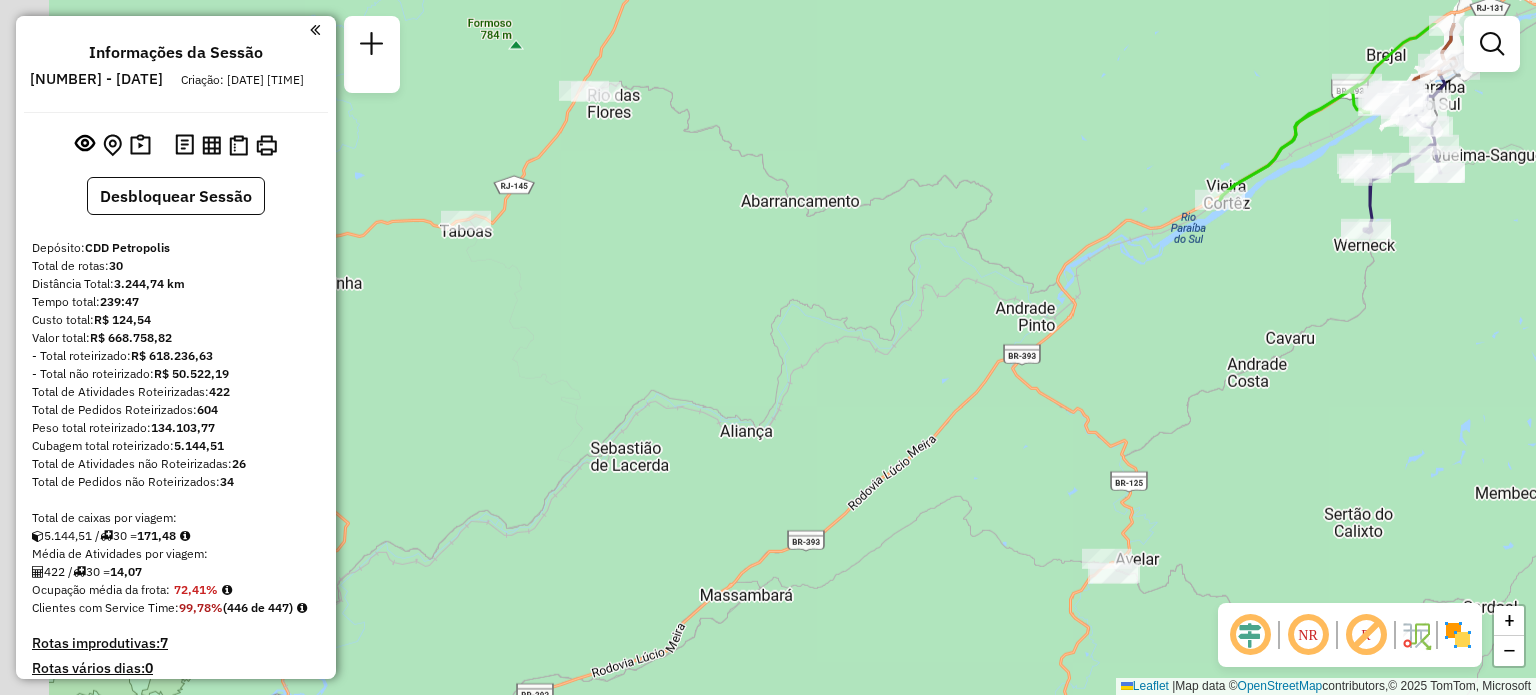 drag, startPoint x: 558, startPoint y: 235, endPoint x: 636, endPoint y: 297, distance: 99.63935 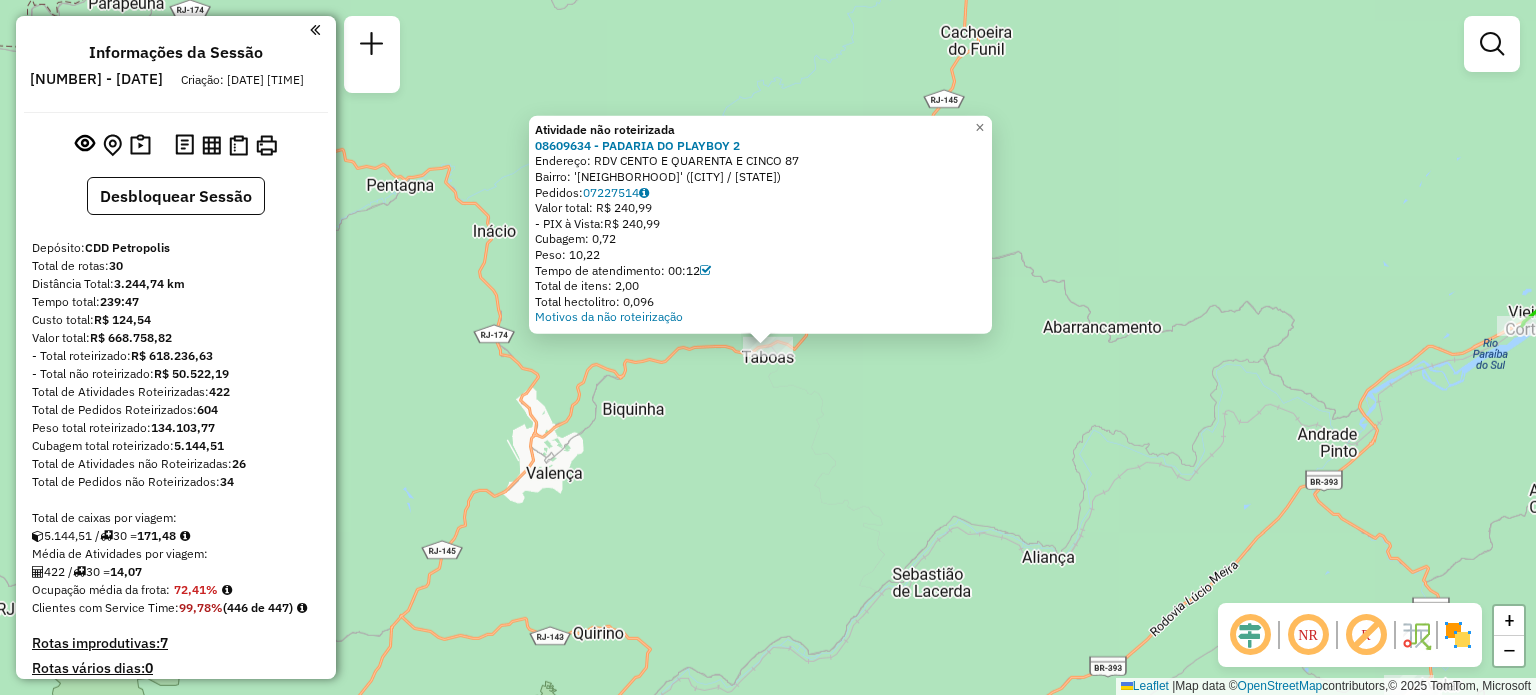 click on "Atividade não roteirizada [NUMBER] - [BUSINESS NAME] Endereço: [STREET_NAME] [NUMBER] Bairro: '[NEIGHBORHOOD]' ([CITY] / [STATE]) Pedidos: [NUMBER] Valor total: R$ [PRICE] - PIX à Vista: R$ [PRICE] Cubagem: [CUBAGE] Peso: [WEIGHT] Tempo de atendimento: [TIME] Total de itens: [ITEMS] Total hectolitro: [HECTOLITER] Motivos da não roteirização × Janela de atendimento Grade de atendimento Capacidade Transportadoras Veículos Cliente Pedidos Rotas Selecione os dias de semana para filtrar as janelas de atendimento Seg Ter Qua Qui Sex Sáb Dom Informe o período da janela de atendimento: De: Até: Filtrar exatamente a janela do cliente Considerar janela de atendimento padrão Selecione os dias de semana para filtrar as grades de atendimento Seg Ter Qua Qui Sex Sáb Dom Considerar clientes sem dia de atendimento cadastrado Clientes fora do dia de atendimento selecionado Filtrar as atividades entre os valores definidos abaixo: Peso mínimo: Peso máximo: De:" 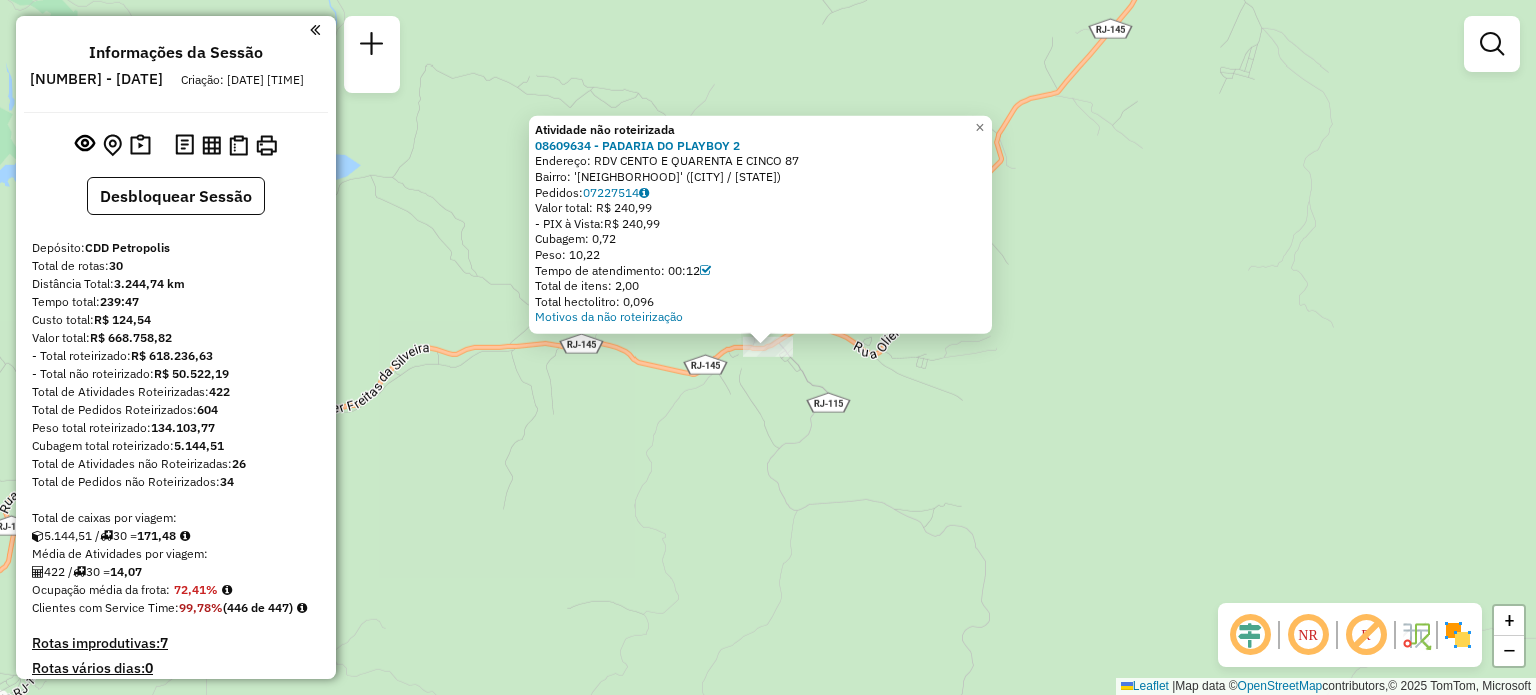 drag, startPoint x: 847, startPoint y: 472, endPoint x: 861, endPoint y: 427, distance: 47.127487 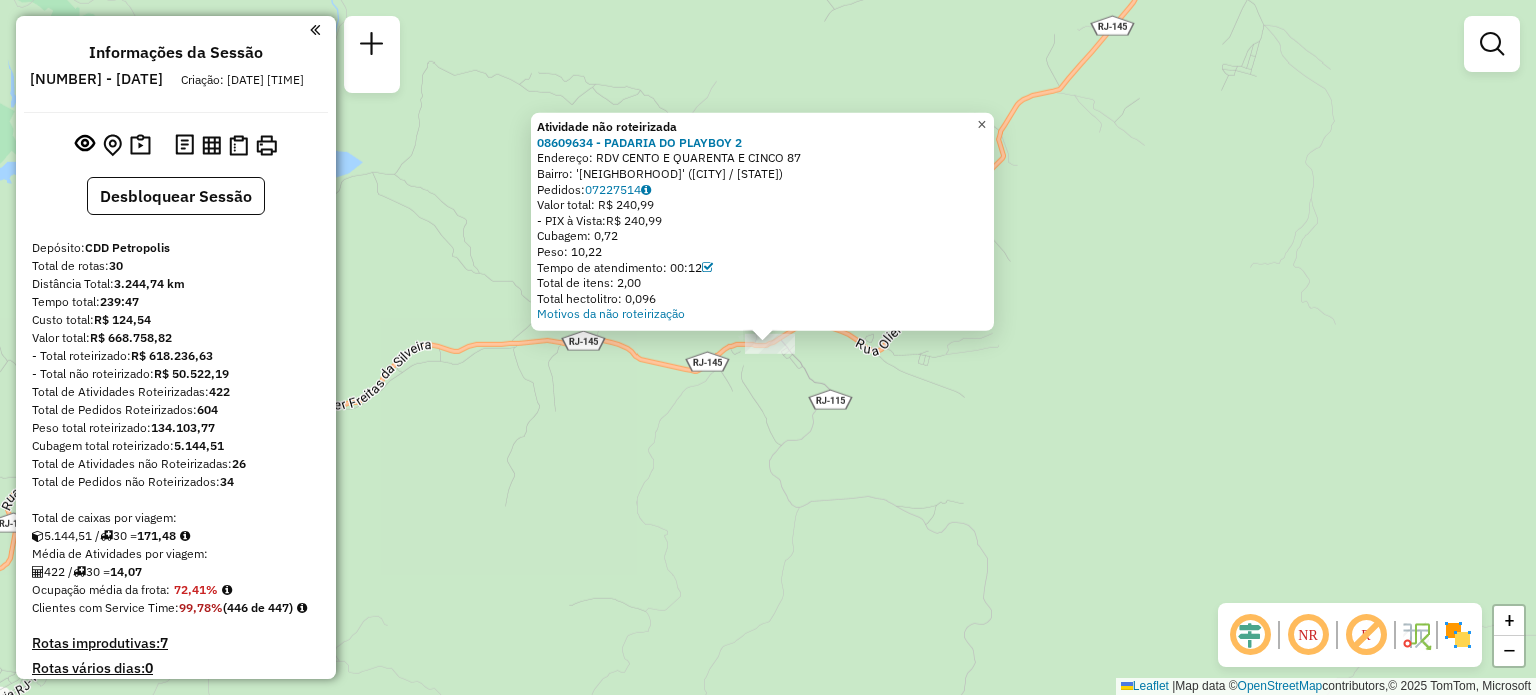click on "×" 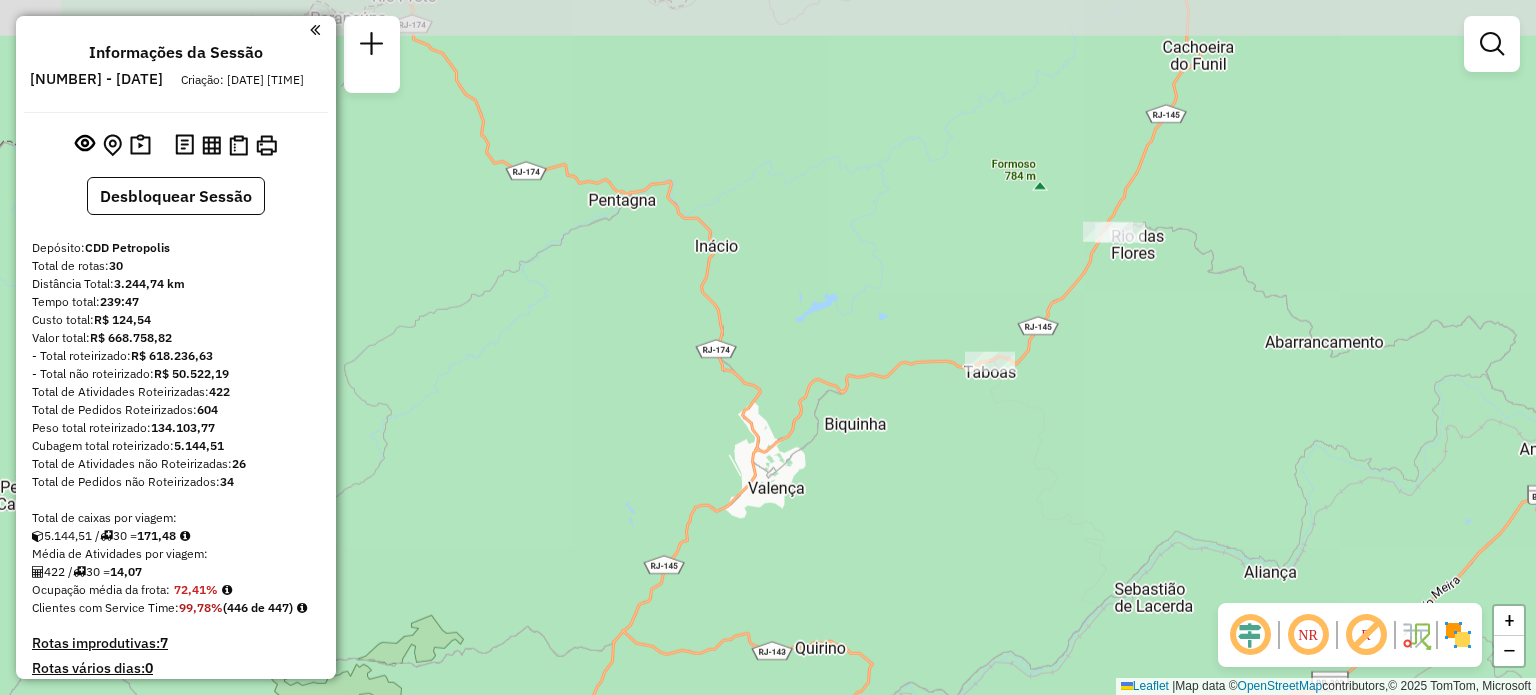 drag, startPoint x: 1323, startPoint y: 83, endPoint x: 1045, endPoint y: 215, distance: 307.74664 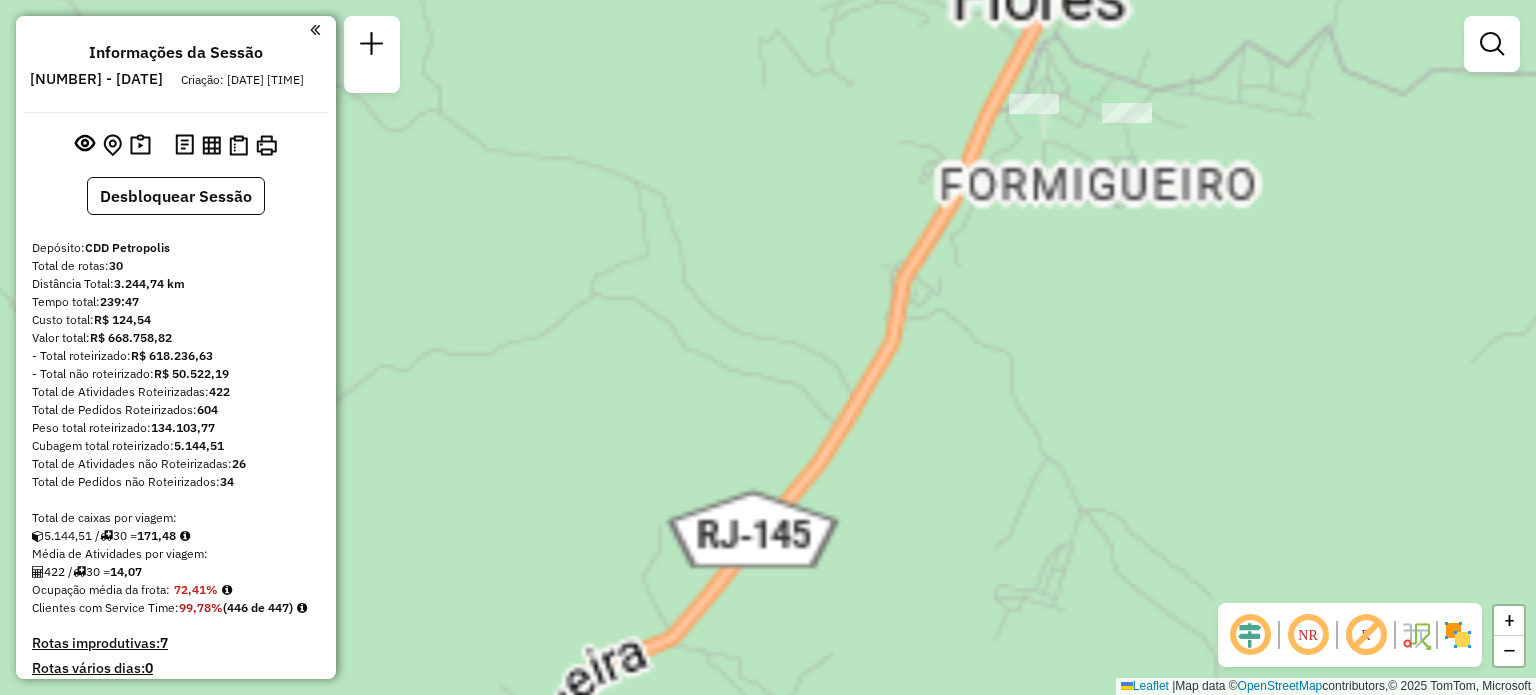 drag, startPoint x: 759, startPoint y: 279, endPoint x: 637, endPoint y: 277, distance: 122.016396 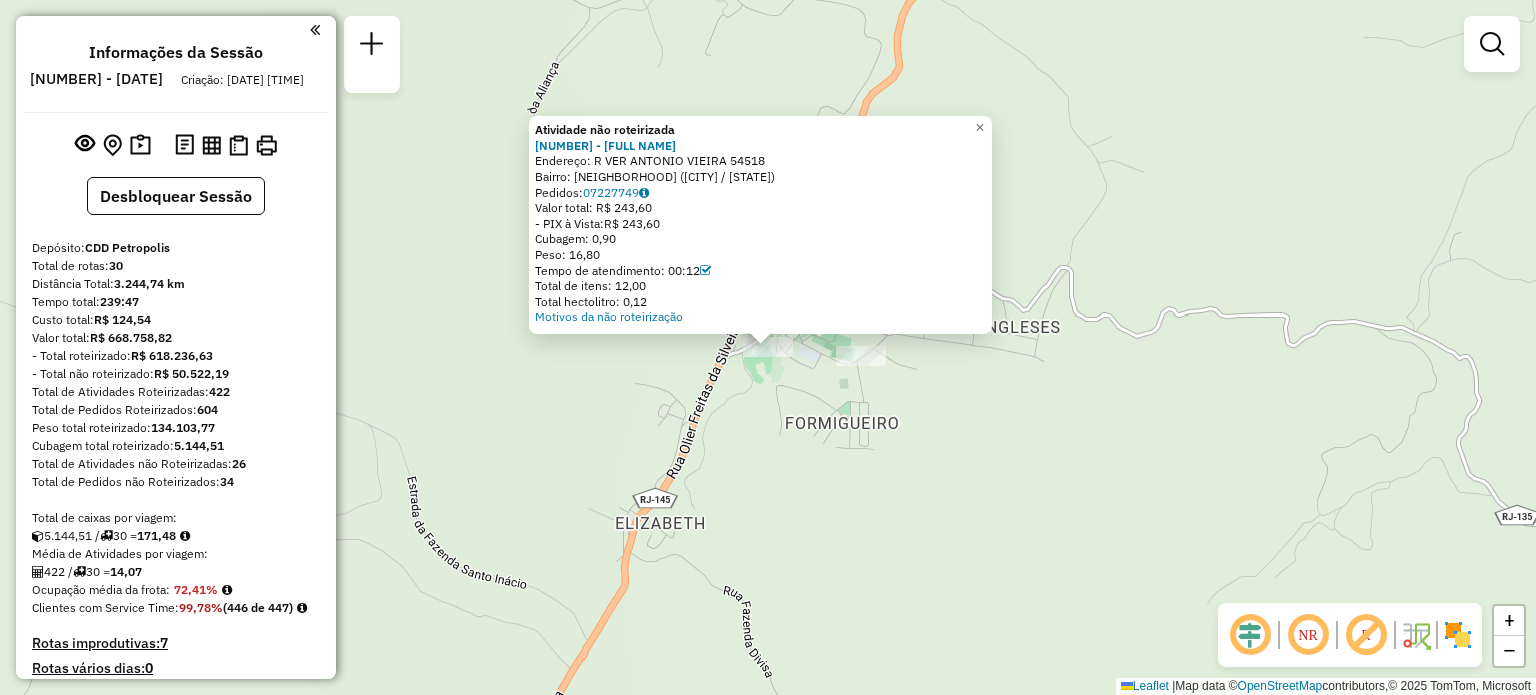 click on "Atividade não roteirizada [NUMBER] - [FULL NAME] Endereço: R [STREET_NAME] [NUMBER] Bairro: [NEIGHBORHOOD] ([CITY] / [STATE]) Pedidos: [NUMBER] Valor total: R$ [PRICE] - PIX à Vista: R$ [PRICE] Cubagem: [CUBAGE] Peso: [WEIGHT] Tempo de atendimento: [TIME] Total de itens: [ITEMS] Total hectolitro: [HECTOLITER] Motivos da não roteirização × Janela de atendimento Grade de atendimento Capacidade Transportadoras Veículos Cliente Pedidos Rotas Selecione os dias de semana para filtrar as janelas de atendimento Seg Ter Qua Qui Sex Sáb Dom Informe o período da janela de atendimento: De: Até: Filtrar exatamente a janela do cliente Considerar janela de atendimento padrão Selecione os dias de semana para filtrar as grades de atendimento Seg Ter Qua Qui Sex Sáb Dom Considerar clientes sem dia de atendimento cadastrado Clientes fora do dia de atendimento selecionado Filtrar as atividades entre os valores definidos abaixo: Peso mínimo: Peso máximo: +" 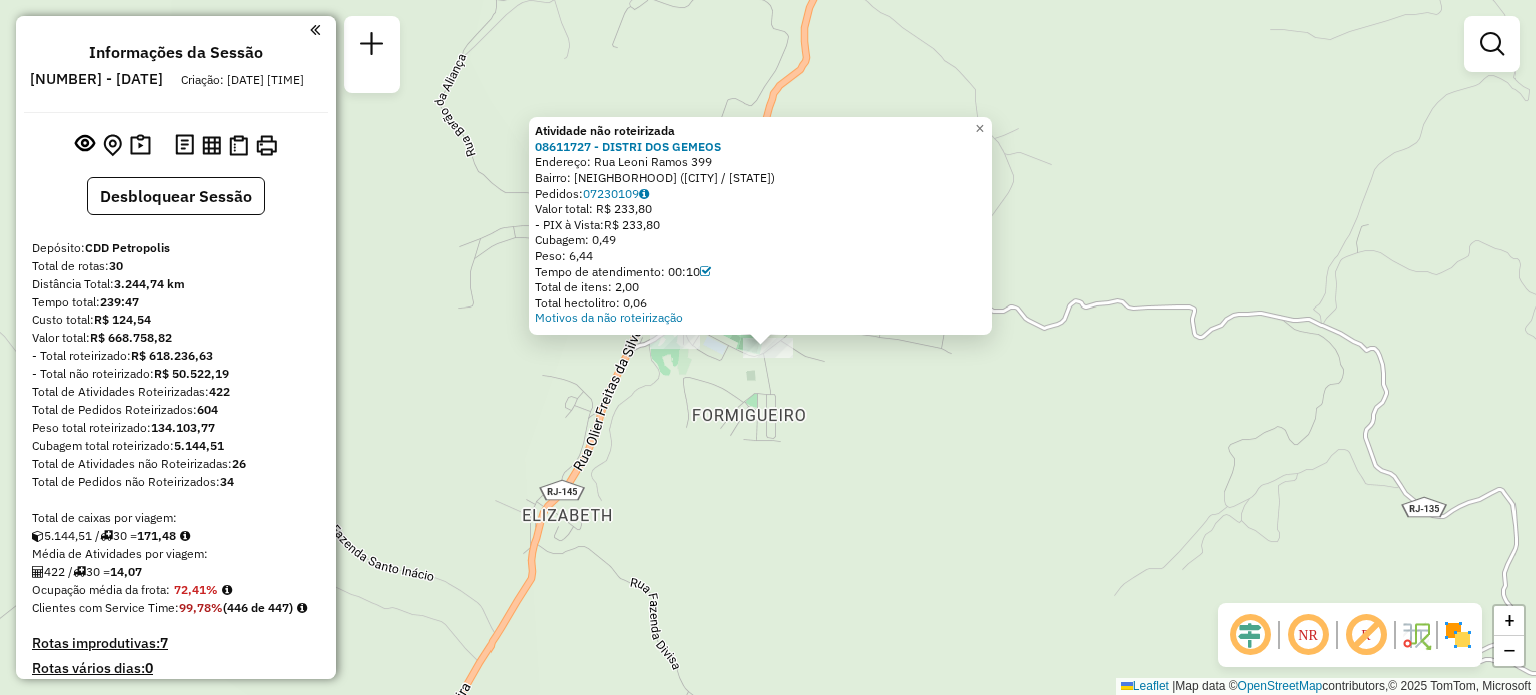 click on "Atividade não roteirizada [NUMBER] - [BUSINESS NAME] Endereço: [STREET_NAME] [NUMBER] Bairro: [NEIGHBORHOOD] ([CITY] / [STATE]) Pedidos: [NUMBER] Valor total: R$ [PRICE] - PIX à Vista: R$ [PRICE] Cubagem: [CUBAGE] Peso: [WEIGHT] Tempo de atendimento: [TIME] Total de itens: [ITEMS] Total hectolitro: [HECTOLITER] Motivos da não roteirização × Janela de atendimento Grade de atendimento Capacidade Transportadoras Veículos Cliente Pedidos Rotas Selecione os dias de semana para filtrar as janelas de atendimento Seg Ter Qua Qui Sex Sáb Dom Informe o período da janela de atendimento: De: Até: Filtrar exatamente a janela do cliente Considerar janela de atendimento padrão Selecione os dias de semana para filtrar as grades de atendimento Seg Ter Qua Qui Sex Sáb Dom Considerar clientes sem dia de atendimento cadastrado Clientes fora do dia de atendimento selecionado Filtrar as atividades entre os valores definidos abaixo: Peso mínimo: Peso máximo: Cubagem mínima: De: +" 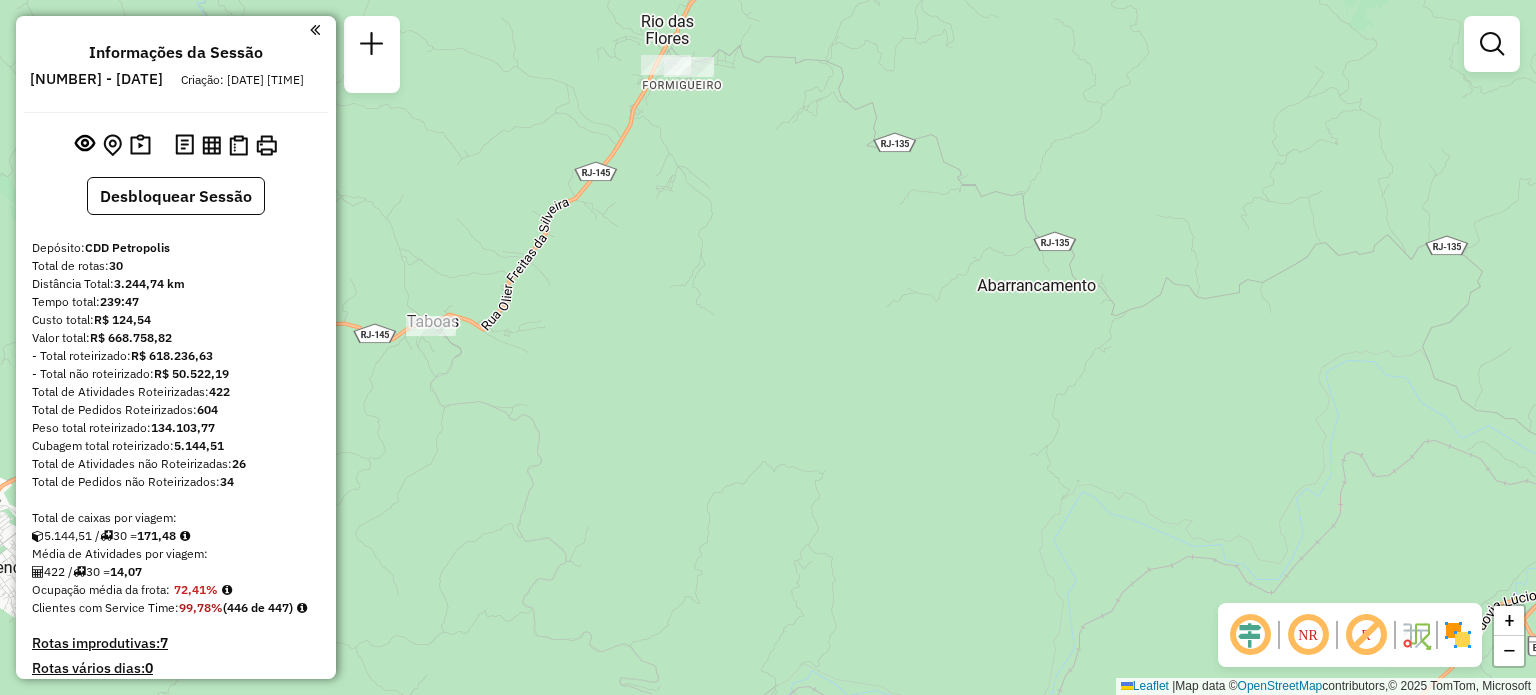 drag, startPoint x: 688, startPoint y: 231, endPoint x: 840, endPoint y: 225, distance: 152.11838 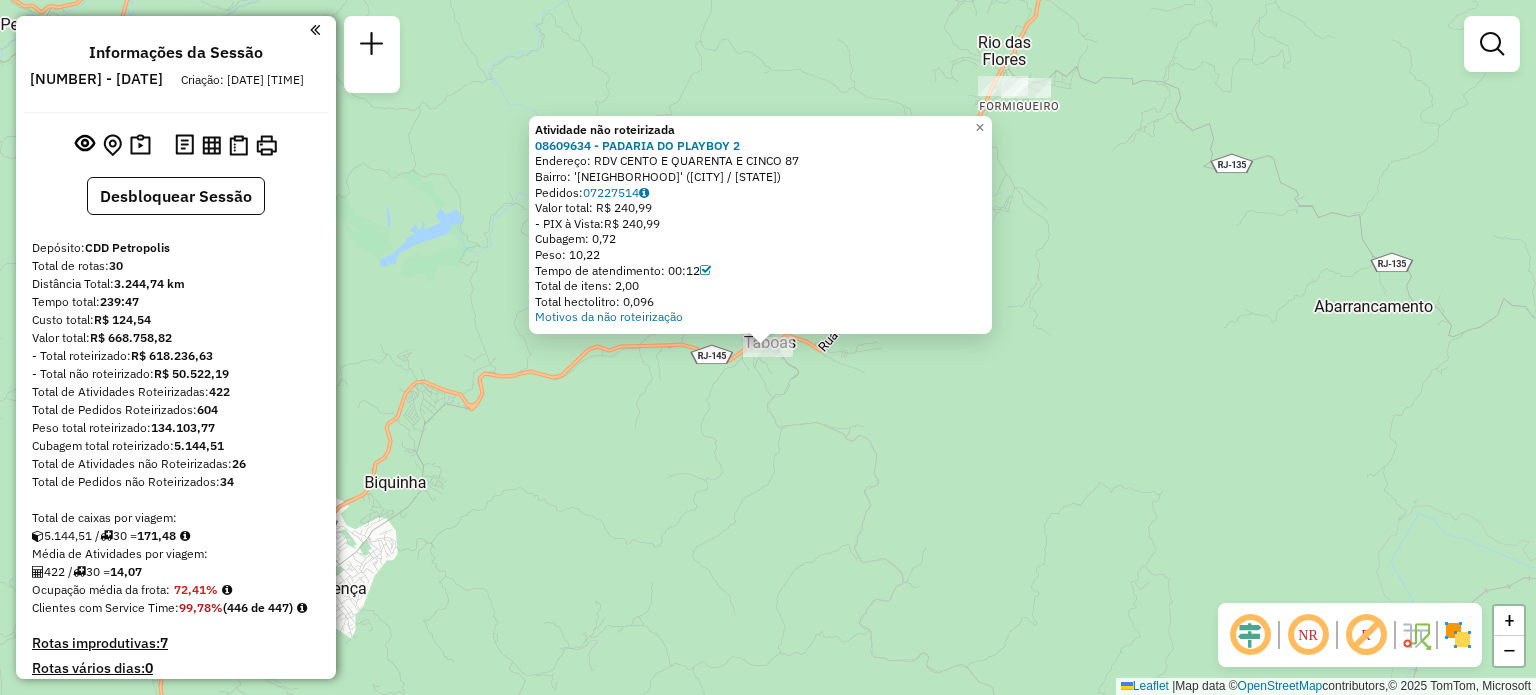 click on "Atividade não roteirizada [NUMBER] - [BUSINESS NAME] Endereço: [STREET_NAME] [NUMBER] Bairro: '[NEIGHBORHOOD]' ([CITY] / [STATE]) Pedidos: [NUMBER] Valor total: R$ [PRICE] - PIX à Vista: R$ [PRICE] Cubagem: [CUBAGE] Peso: [WEIGHT] Tempo de atendimento: [TIME] Total de itens: [ITEMS] Total hectolitro: [HECTOLITER] Motivos da não roteirização × Janela de atendimento Grade de atendimento Capacidade Transportadoras Veículos Cliente Pedidos Rotas Selecione os dias de semana para filtrar as janelas de atendimento Seg Ter Qua Qui Sex Sáb Dom Informe o período da janela de atendimento: De: Até: Filtrar exatamente a janela do cliente Considerar janela de atendimento padrão Selecione os dias de semana para filtrar as grades de atendimento Seg Ter Qua Qui Sex Sáb Dom Considerar clientes sem dia de atendimento cadastrado Clientes fora do dia de atendimento selecionado Filtrar as atividades entre os valores definidos abaixo: Peso mínimo: Peso máximo: De:" 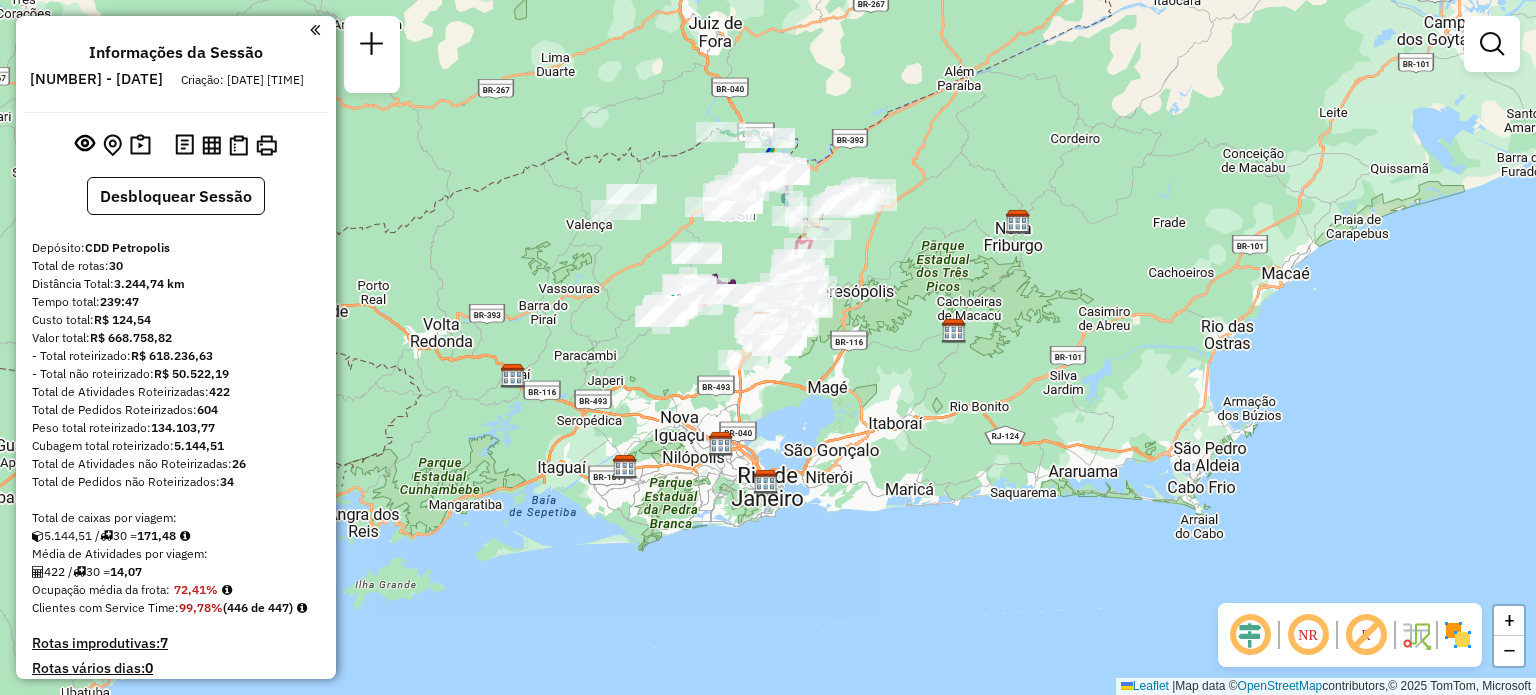 drag, startPoint x: 792, startPoint y: 226, endPoint x: 763, endPoint y: 245, distance: 34.669872 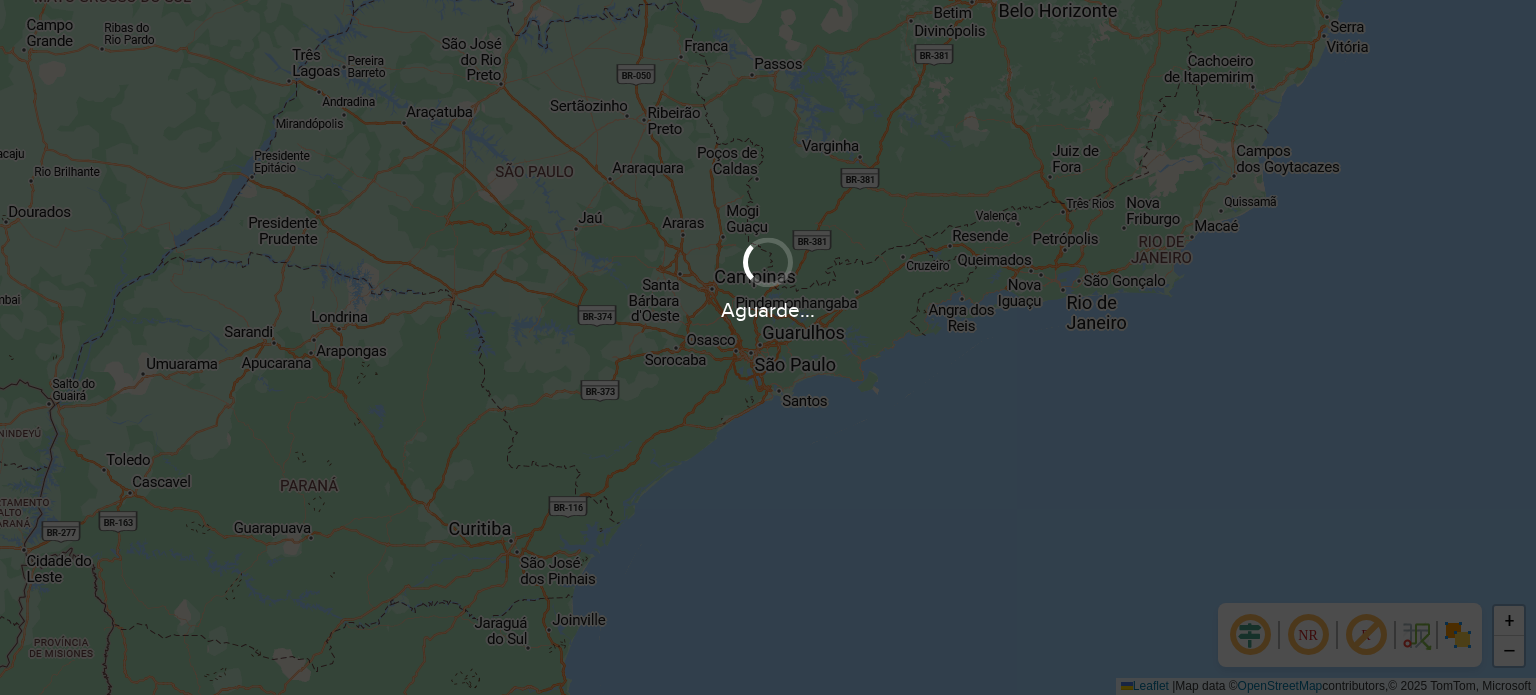 scroll, scrollTop: 0, scrollLeft: 0, axis: both 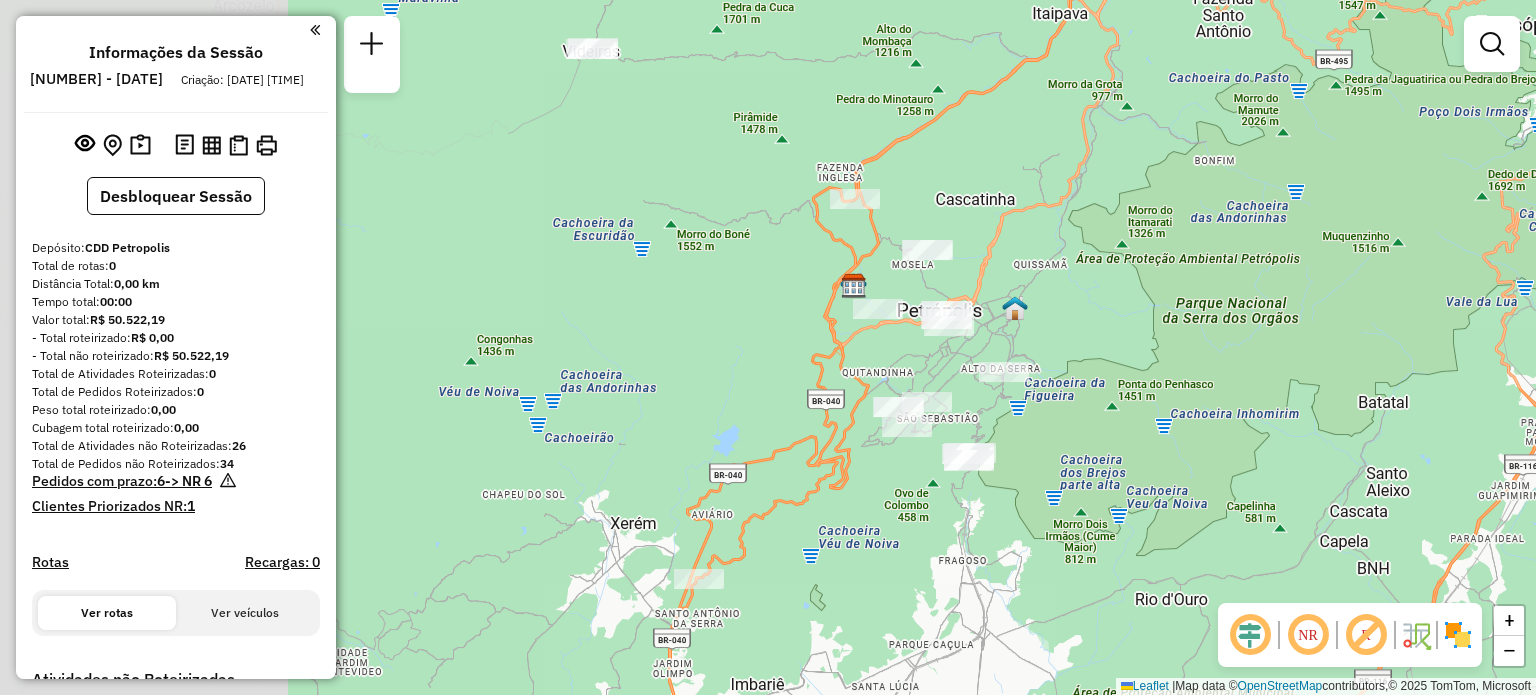 drag, startPoint x: 820, startPoint y: 407, endPoint x: 1181, endPoint y: 325, distance: 370.1959 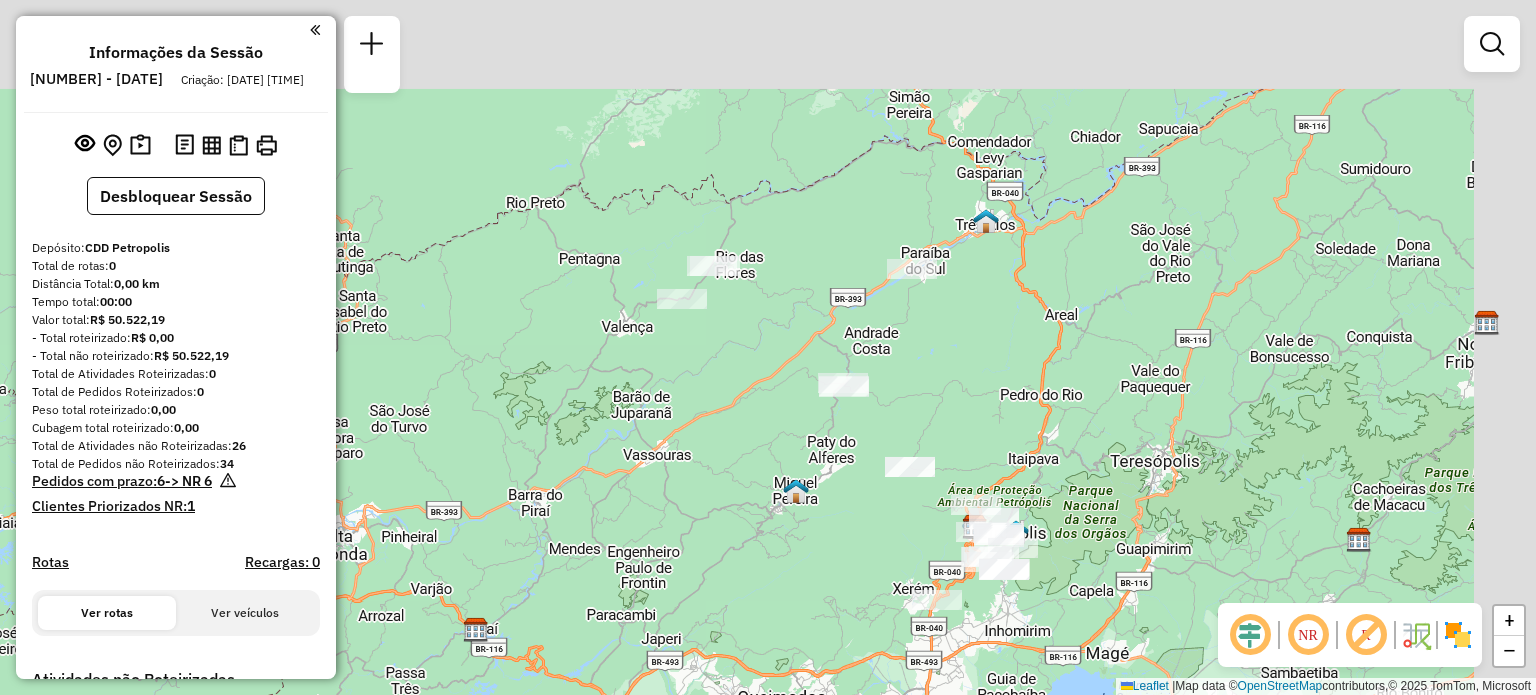drag, startPoint x: 1136, startPoint y: 181, endPoint x: 957, endPoint y: 410, distance: 290.65787 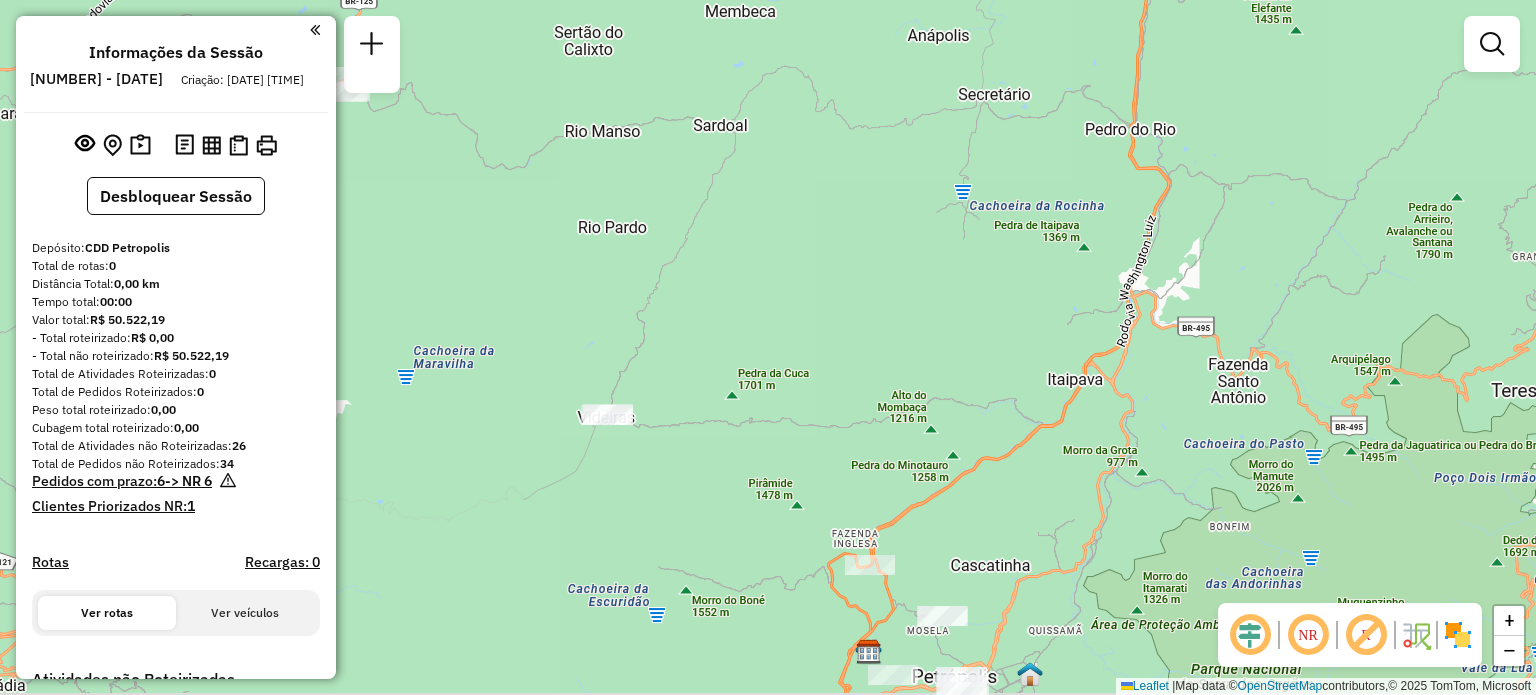 drag, startPoint x: 973, startPoint y: 536, endPoint x: 785, endPoint y: 213, distance: 373.72852 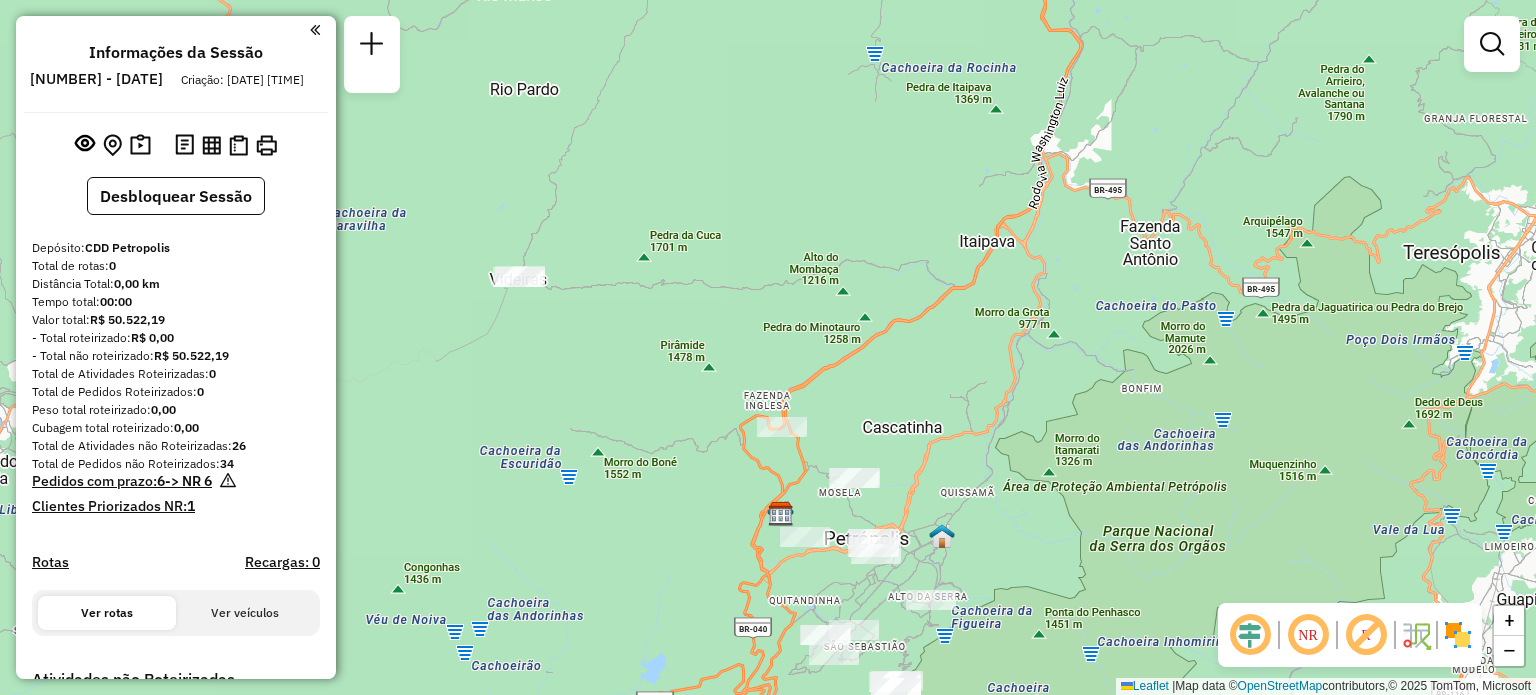drag, startPoint x: 937, startPoint y: 433, endPoint x: 895, endPoint y: 240, distance: 197.51709 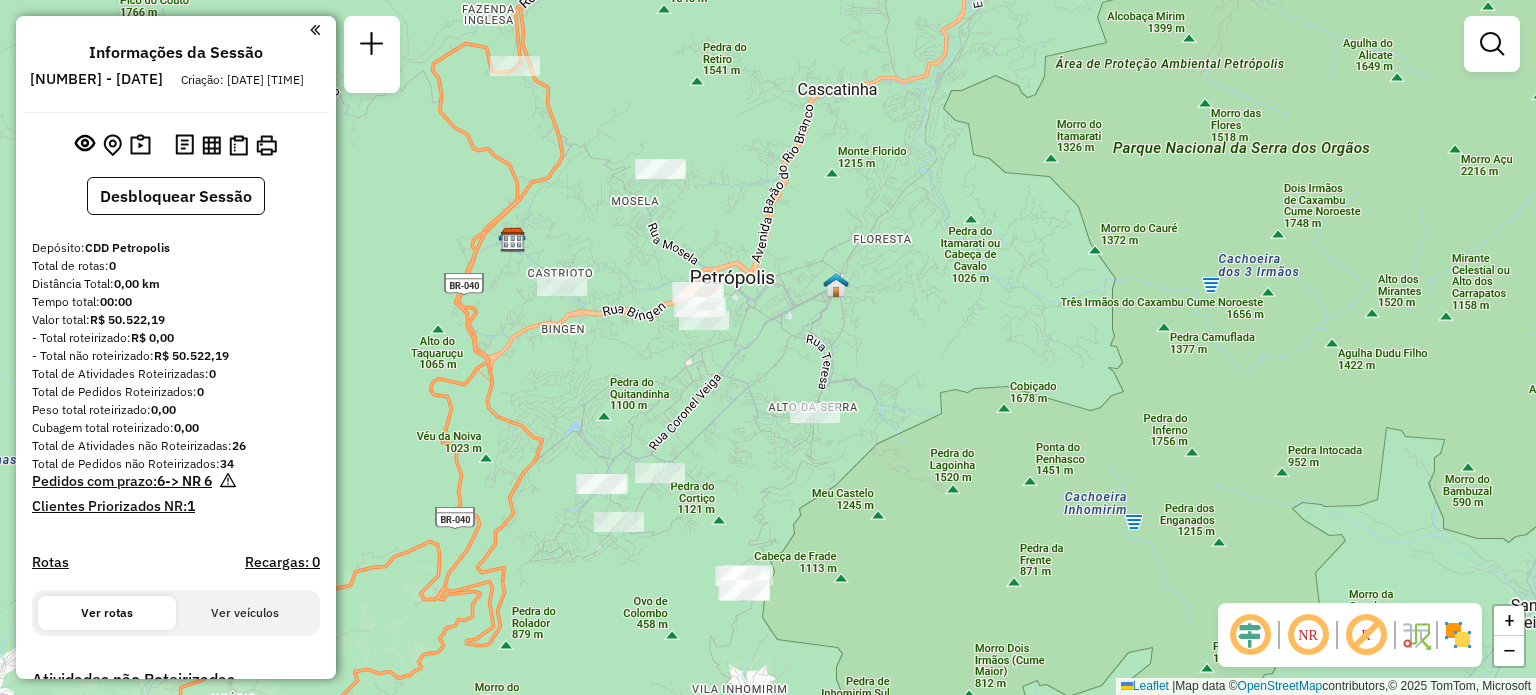 click 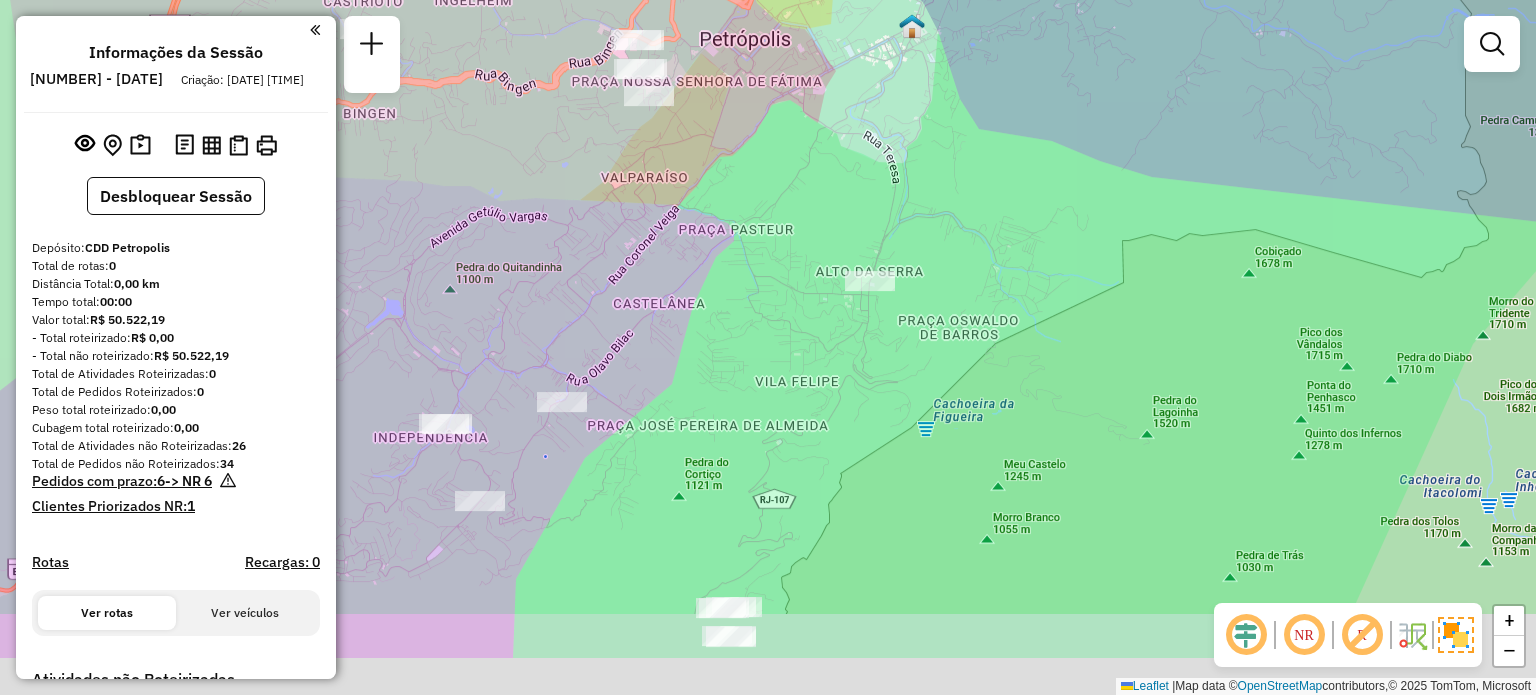 drag, startPoint x: 815, startPoint y: 479, endPoint x: 923, endPoint y: 283, distance: 223.78561 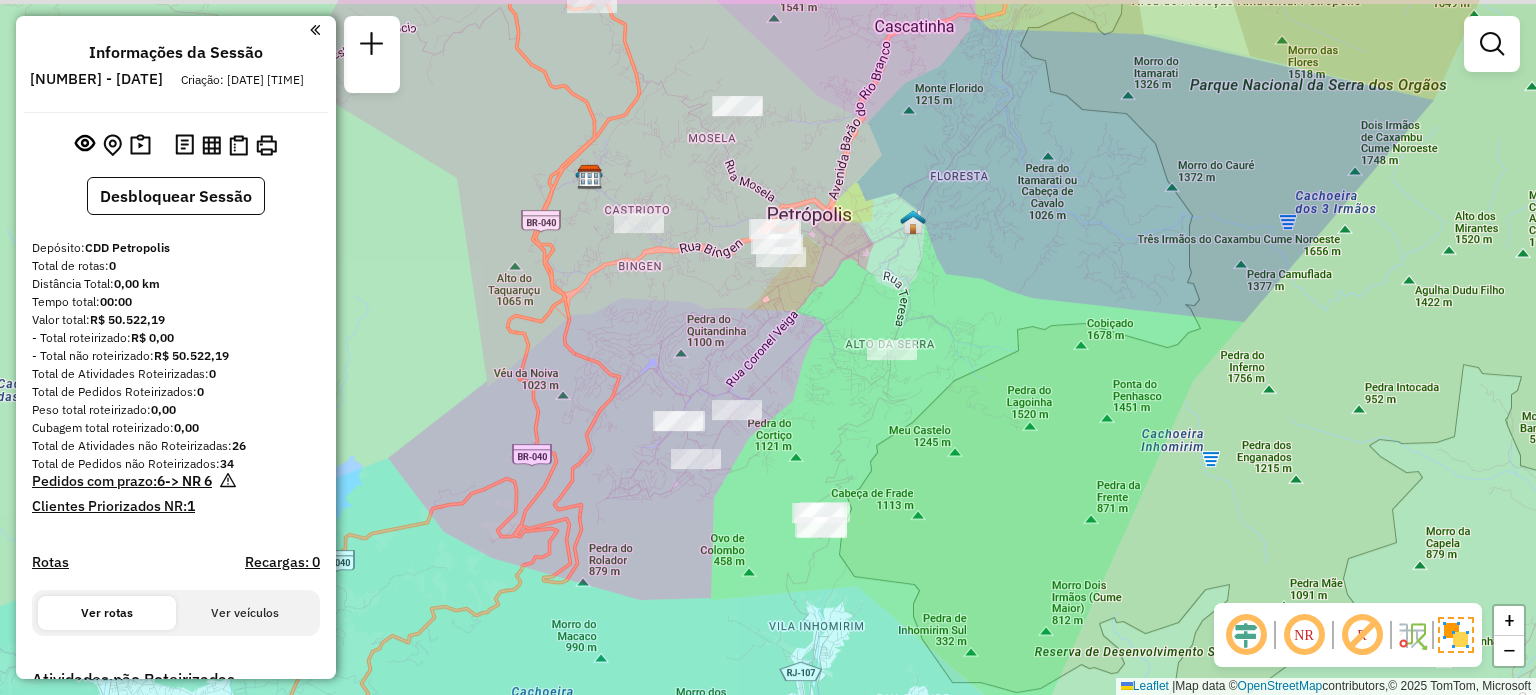 drag, startPoint x: 742, startPoint y: 335, endPoint x: 788, endPoint y: 375, distance: 60.959003 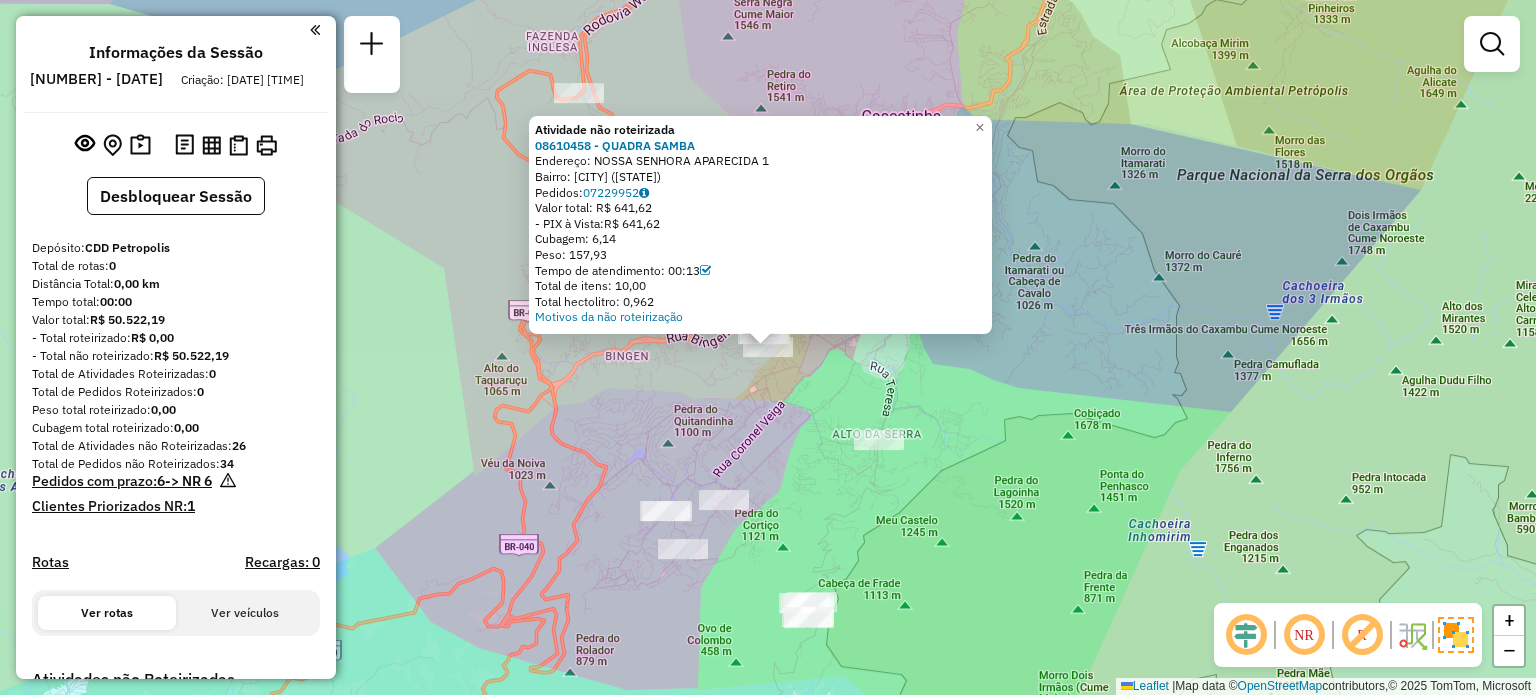 click on "Atividade não roteirizada 08610458 - QUADRA SAMBA  Endereço:  NOSSA SENHORA APARECIDA 1   Bairro: VALPARAISO (PETROPOLIS / RJ)   Pedidos:  07229952   Valor total: R$ 641,62   - PIX à Vista:  R$ 641,62   Cubagem: 6,14   Peso: 157,93   Tempo de atendimento: 00:13   Total de itens: 10,00   Total hectolitro: 0,962  Motivos da não roteirização × Janela de atendimento Grade de atendimento Capacidade Transportadoras Veículos Cliente Pedidos  Rotas Selecione os dias de semana para filtrar as janelas de atendimento  Seg   Ter   Qua   Qui   Sex   Sáb   Dom  Informe o período da janela de atendimento: De: Até:  Filtrar exatamente a janela do cliente  Considerar janela de atendimento padrão  Selecione os dias de semana para filtrar as grades de atendimento  Seg   Ter   Qua   Qui   Sex   Sáb   Dom   Considerar clientes sem dia de atendimento cadastrado  Clientes fora do dia de atendimento selecionado Filtrar as atividades entre os valores definidos abaixo:  Peso mínimo:   Peso máximo:   Cubagem mínima:  +" 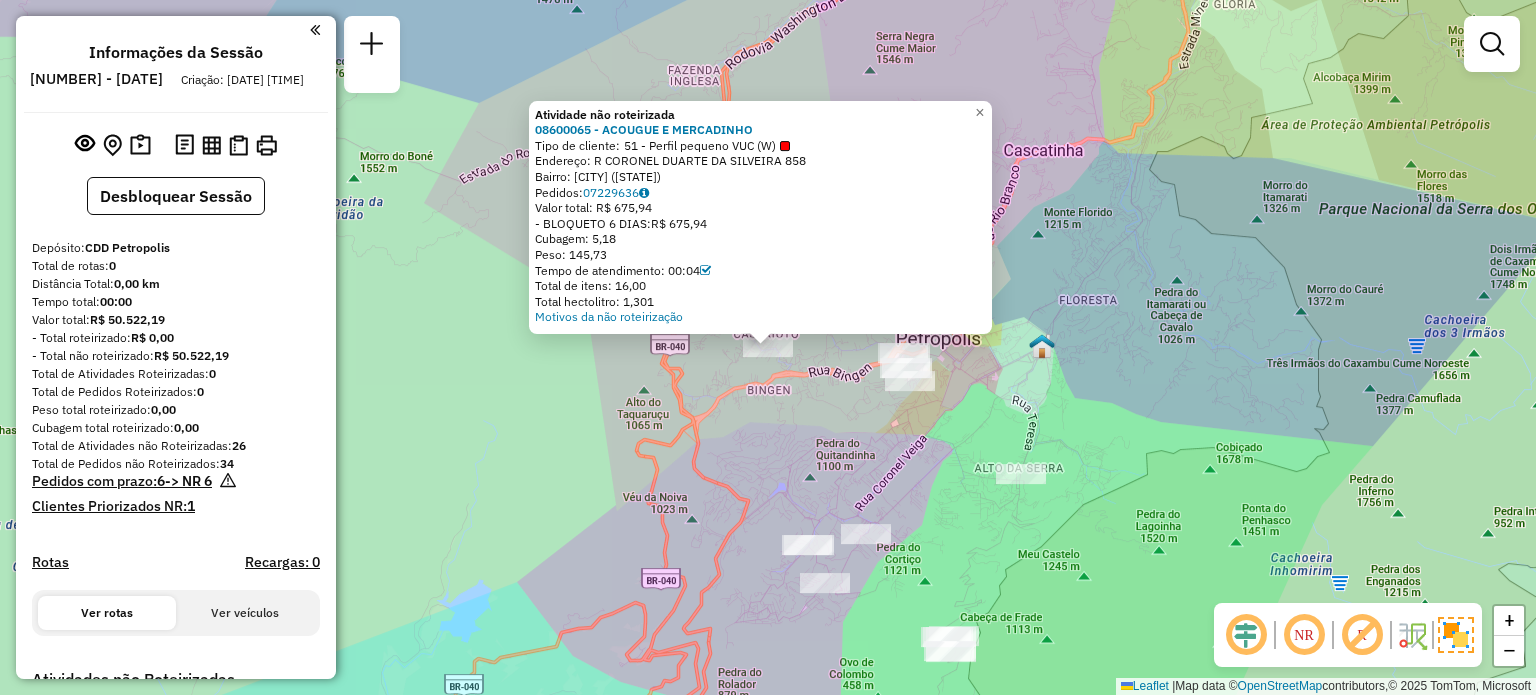 click on "Atividade não roteirizada 08600065 - ACOUGUE E MERCADINHO  Tipo de cliente:   51 - Perfil pequeno VUC (W)   Endereço: R   CORONEL DUARTE DA SILVEIRA    858   Bairro: DUARTE SILVEIRA (PETROPOLIS / RJ)   Pedidos:  07229636   Valor total: R$ 675,94   - BLOQUETO 6 DIAS:  R$ 675,94   Cubagem: 5,18   Peso: 145,73   Tempo de atendimento: 00:04   Total de itens: 16,00   Total hectolitro: 1,301  Motivos da não roteirização × Janela de atendimento Grade de atendimento Capacidade Transportadoras Veículos Cliente Pedidos  Rotas Selecione os dias de semana para filtrar as janelas de atendimento  Seg   Ter   Qua   Qui   Sex   Sáb   Dom  Informe o período da janela de atendimento: De: Até:  Filtrar exatamente a janela do cliente  Considerar janela de atendimento padrão  Selecione os dias de semana para filtrar as grades de atendimento  Seg   Ter   Qua   Qui   Sex   Sáb   Dom   Considerar clientes sem dia de atendimento cadastrado  Clientes fora do dia de atendimento selecionado  Peso mínimo:   Peso máximo:  +" 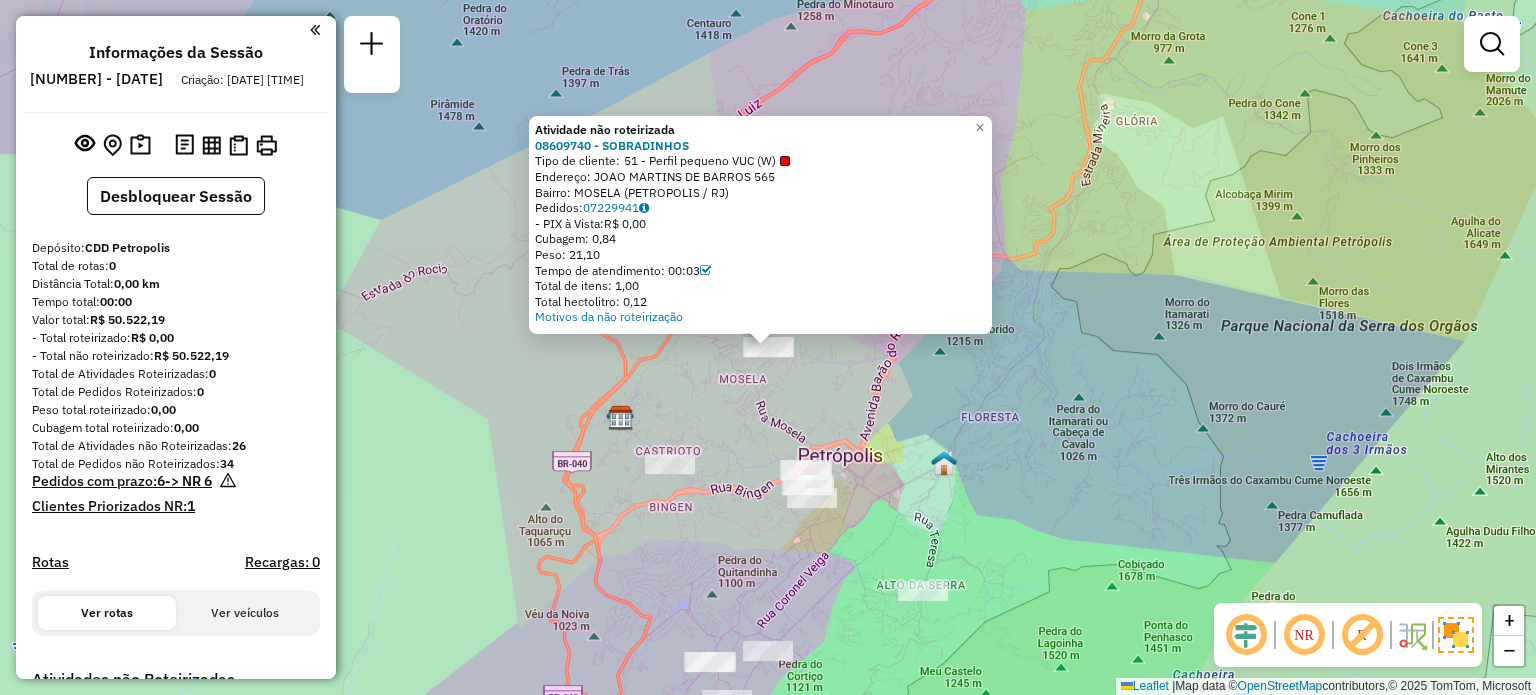 click on "Atividade não roteirizada 08609740 - SOBRADINHOS  Tipo de cliente:   51 - Perfil pequeno VUC (W)   Endereço:  JOAO MARTINS DE BARROS 565   Bairro: MOSELA (PETROPOLIS / RJ)   Pedidos:  07229941   - PIX à Vista:  R$ 0,00   Cubagem: 0,84   Peso: 21,10   Tempo de atendimento: 00:03   Total de itens: 1,00   Total hectolitro: 0,12  Motivos da não roteirização × Janela de atendimento Grade de atendimento Capacidade Transportadoras Veículos Cliente Pedidos  Rotas Selecione os dias de semana para filtrar as janelas de atendimento  Seg   Ter   Qua   Qui   Sex   Sáb   Dom  Informe o período da janela de atendimento: De: Até:  Filtrar exatamente a janela do cliente  Considerar janela de atendimento padrão  Selecione os dias de semana para filtrar as grades de atendimento  Seg   Ter   Qua   Qui   Sex   Sáb   Dom   Considerar clientes sem dia de atendimento cadastrado  Clientes fora do dia de atendimento selecionado Filtrar as atividades entre os valores definidos abaixo:  Peso mínimo:   Peso máximo:   De:" 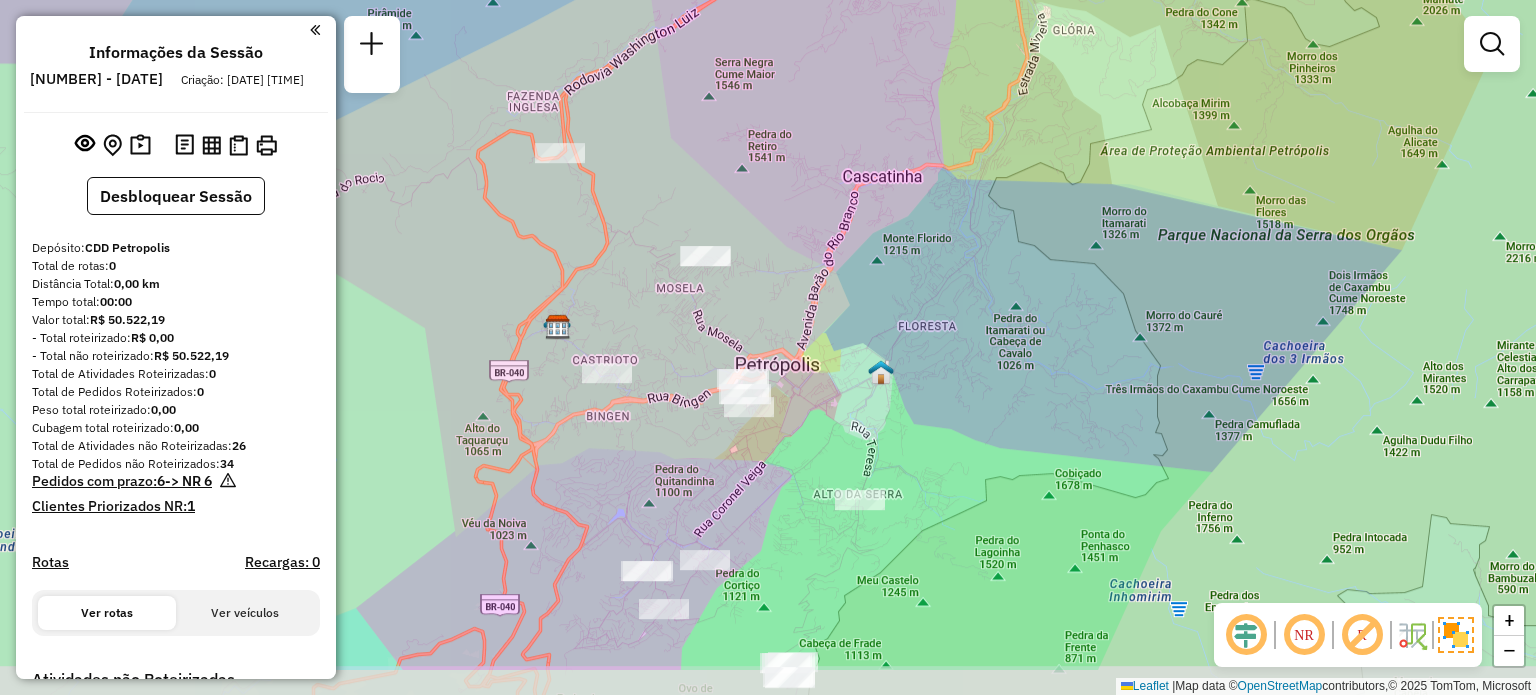 drag, startPoint x: 880, startPoint y: 311, endPoint x: 820, endPoint y: 217, distance: 111.516815 